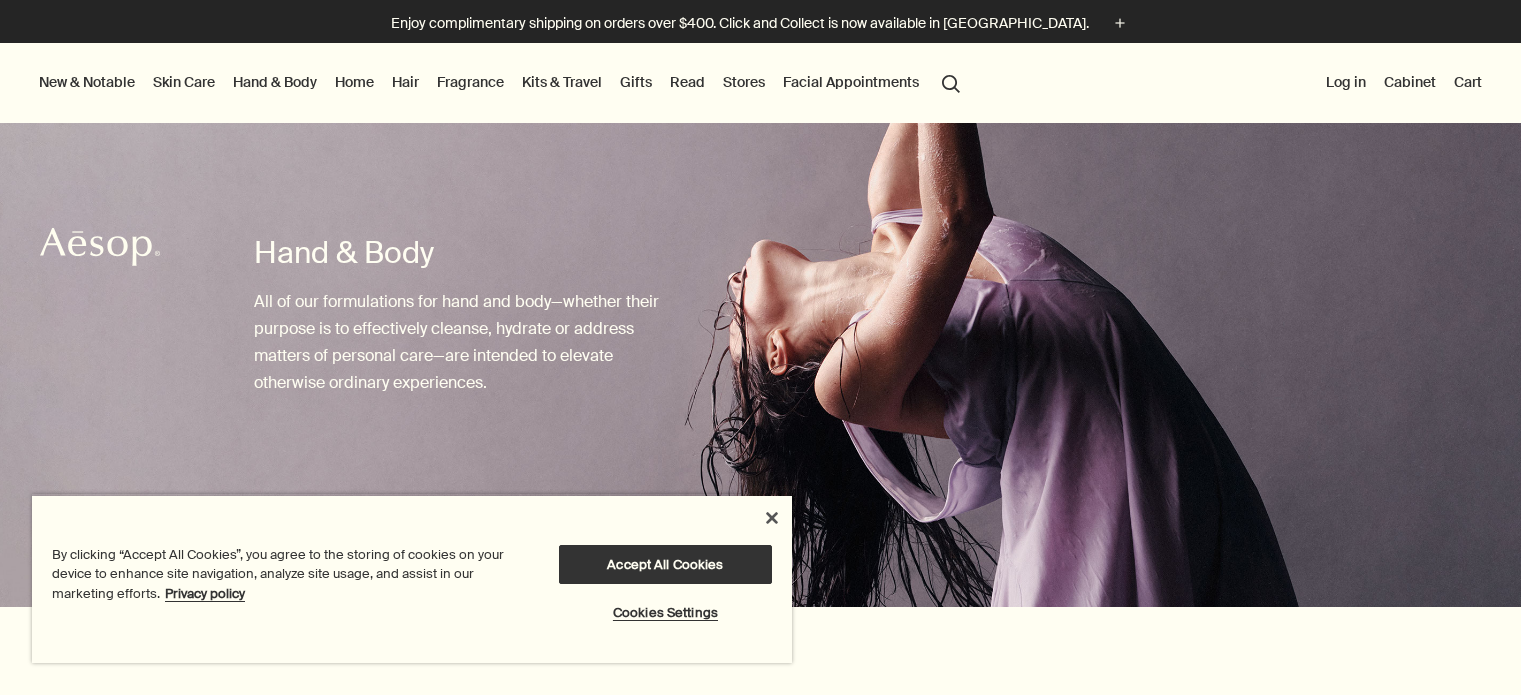 scroll, scrollTop: 0, scrollLeft: 0, axis: both 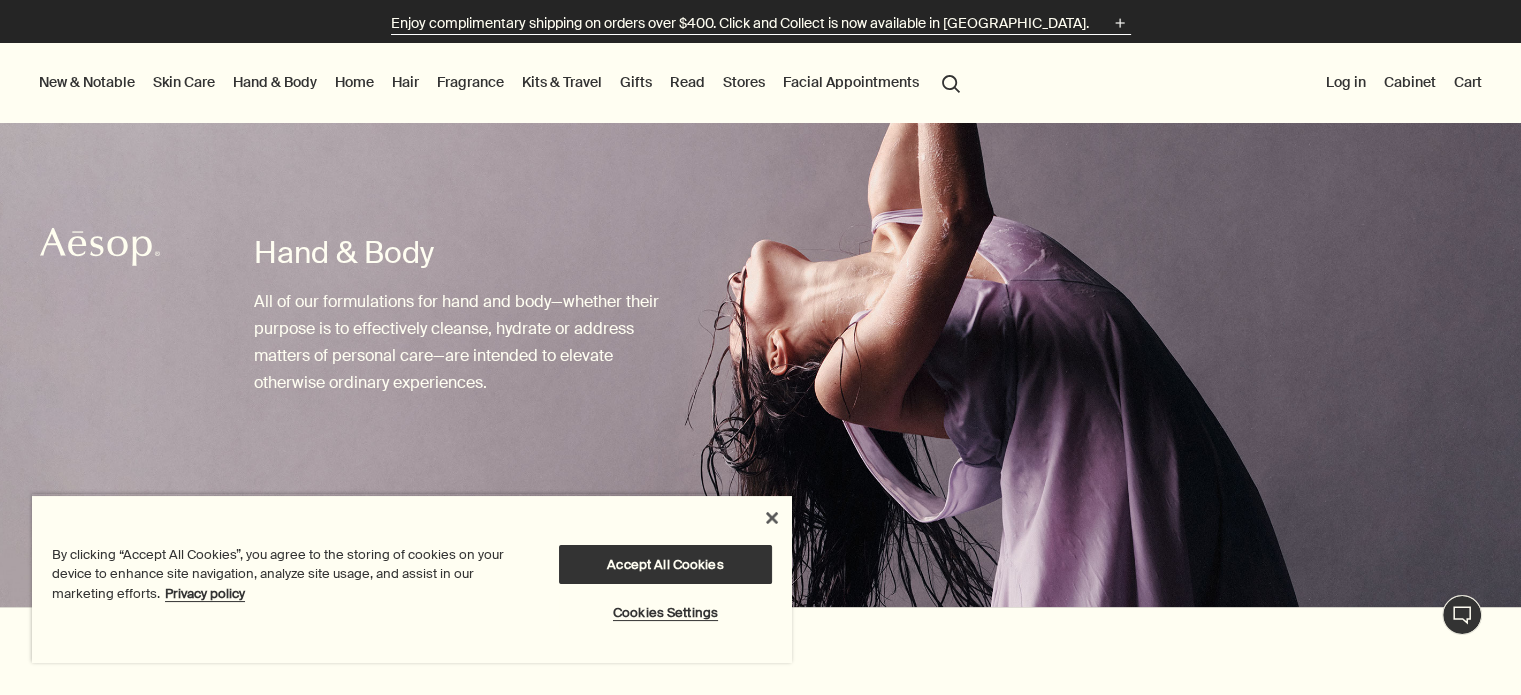 click on "Enjoy complimentary shipping on orders over $400. Click and Collect is now available in Hong Kong." at bounding box center (740, 23) 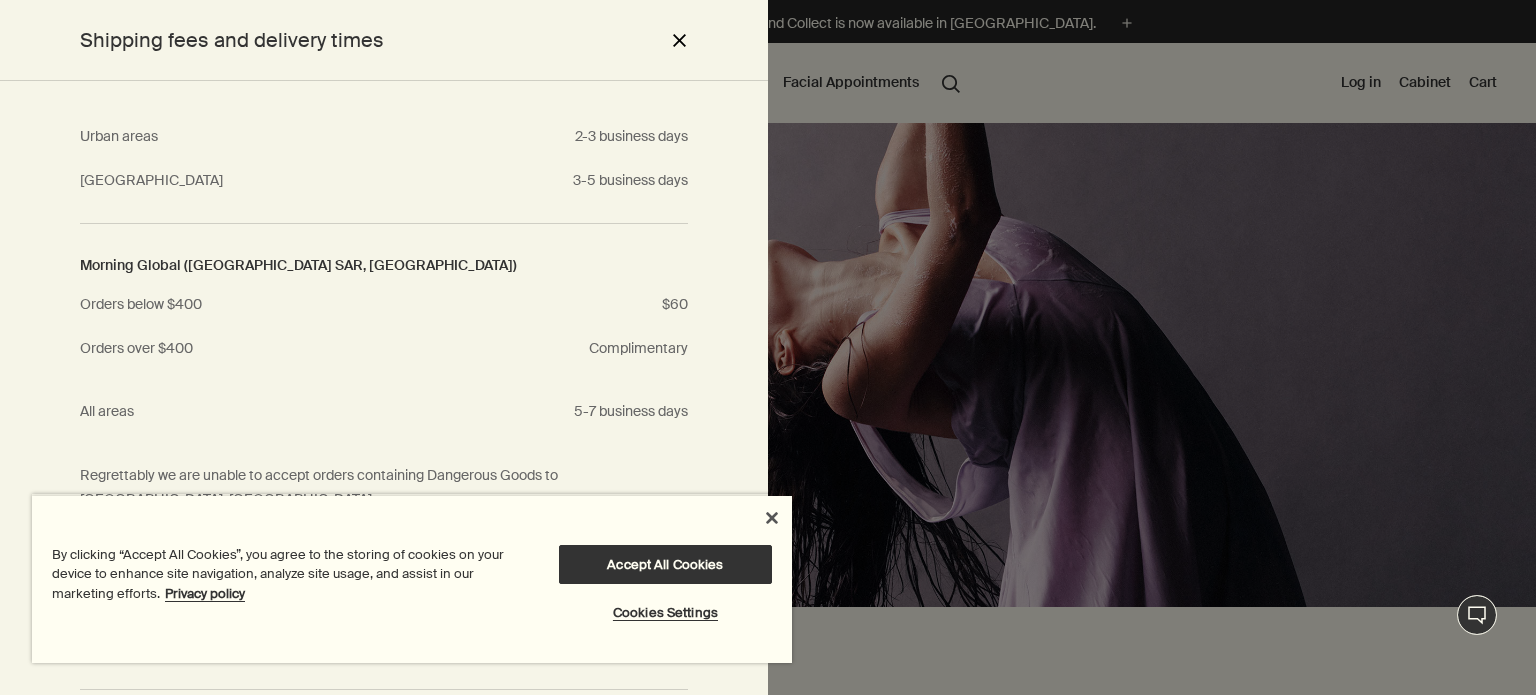 scroll, scrollTop: 216, scrollLeft: 0, axis: vertical 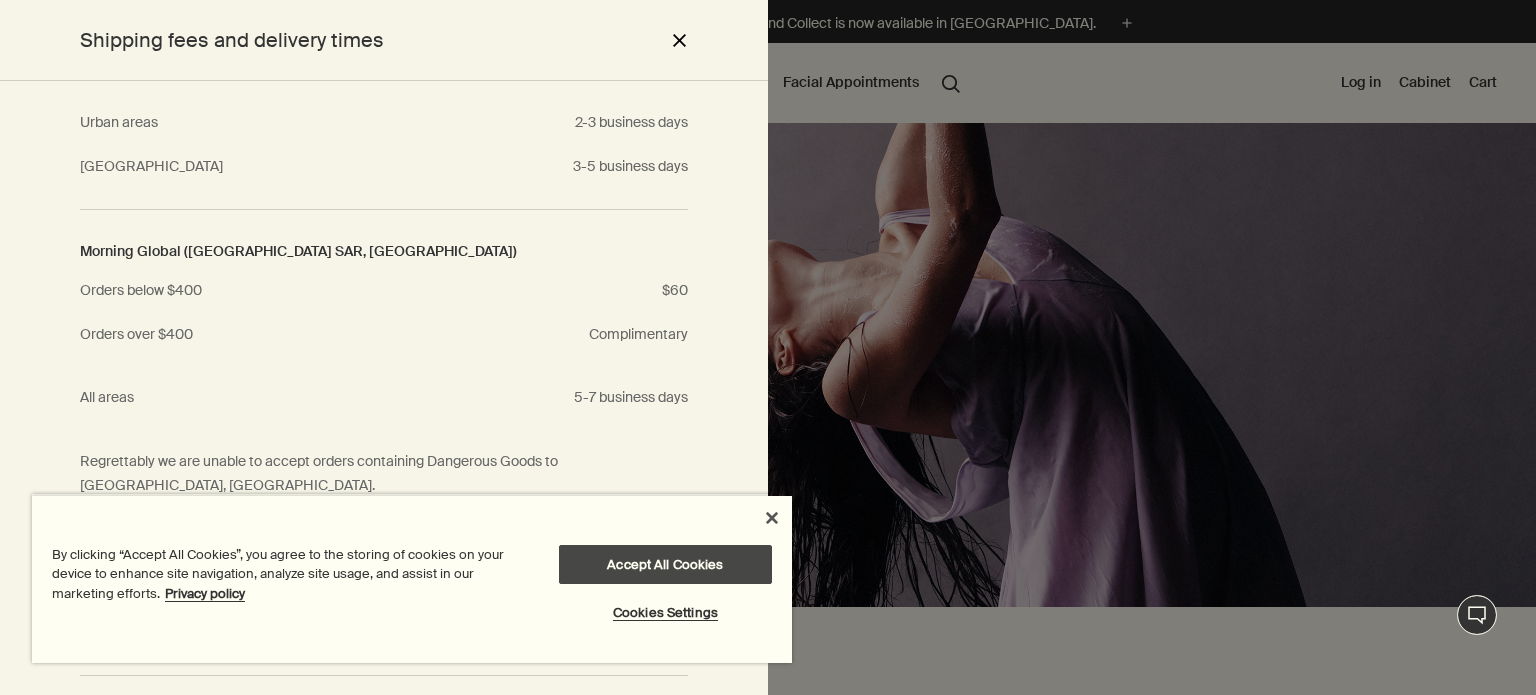 click on "Accept All Cookies" at bounding box center [665, 564] 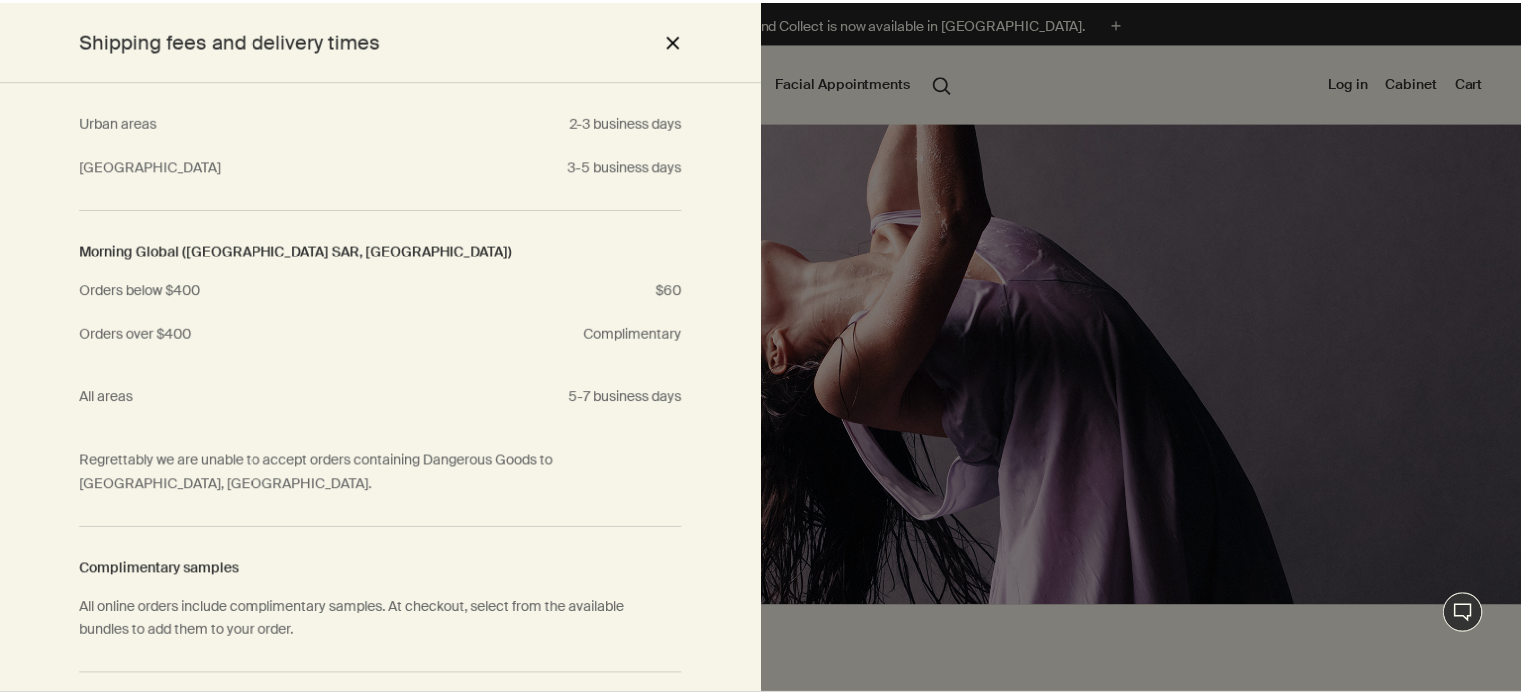 scroll, scrollTop: 613, scrollLeft: 0, axis: vertical 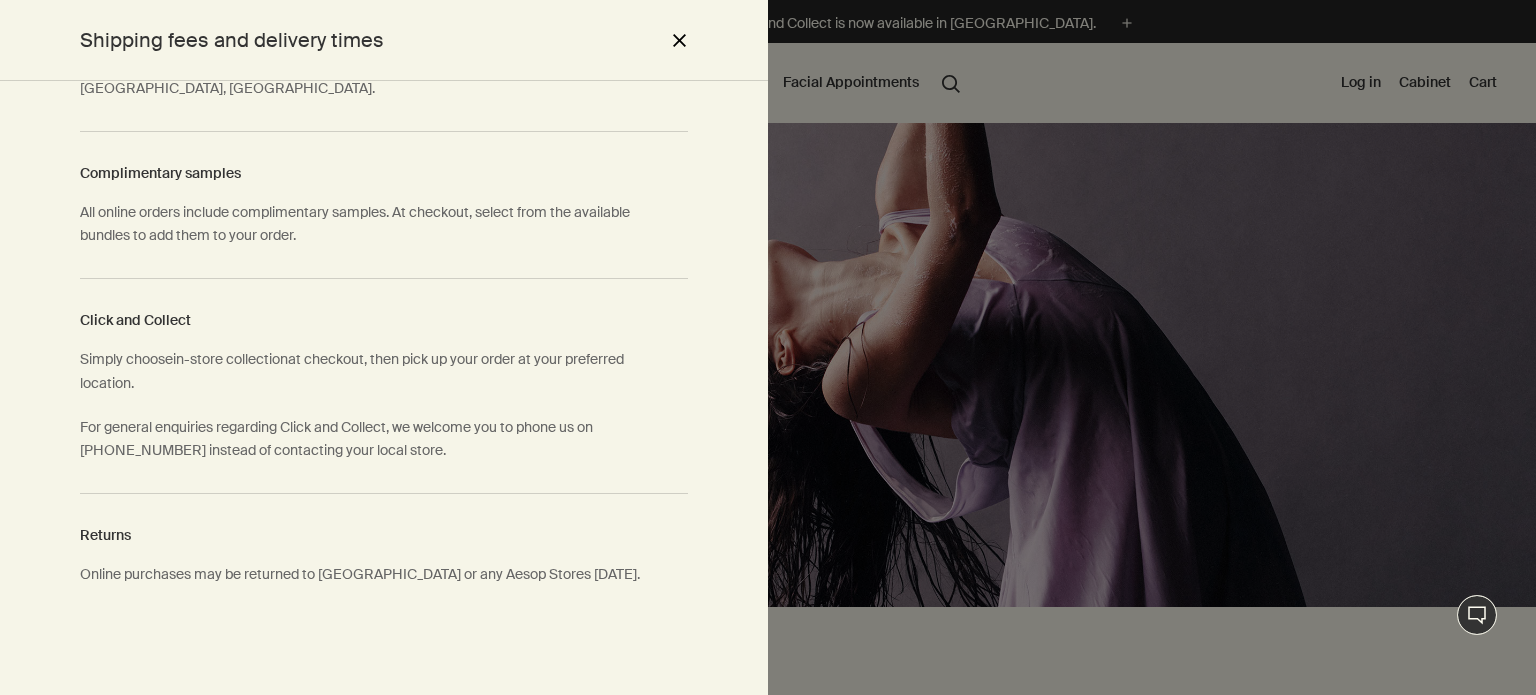 click on "close" at bounding box center (679, 40) 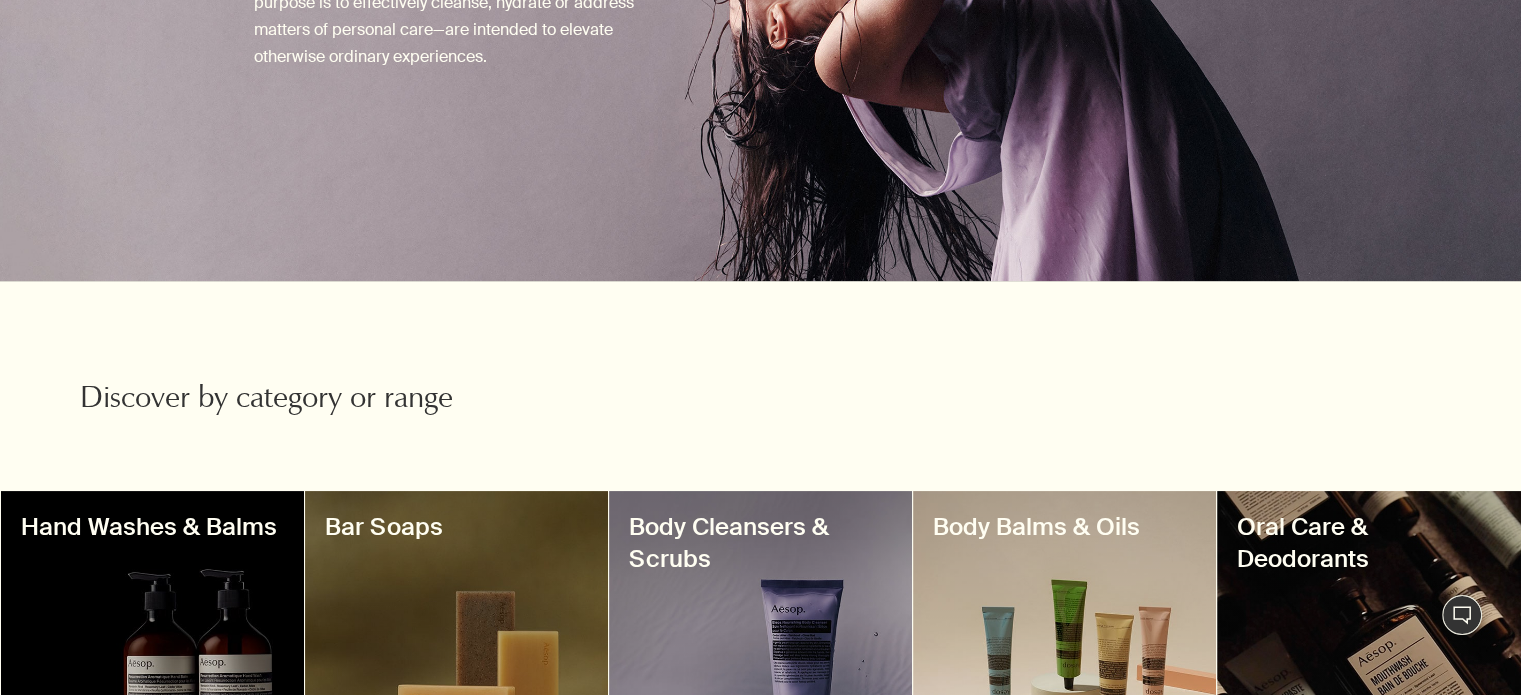 scroll, scrollTop: 500, scrollLeft: 0, axis: vertical 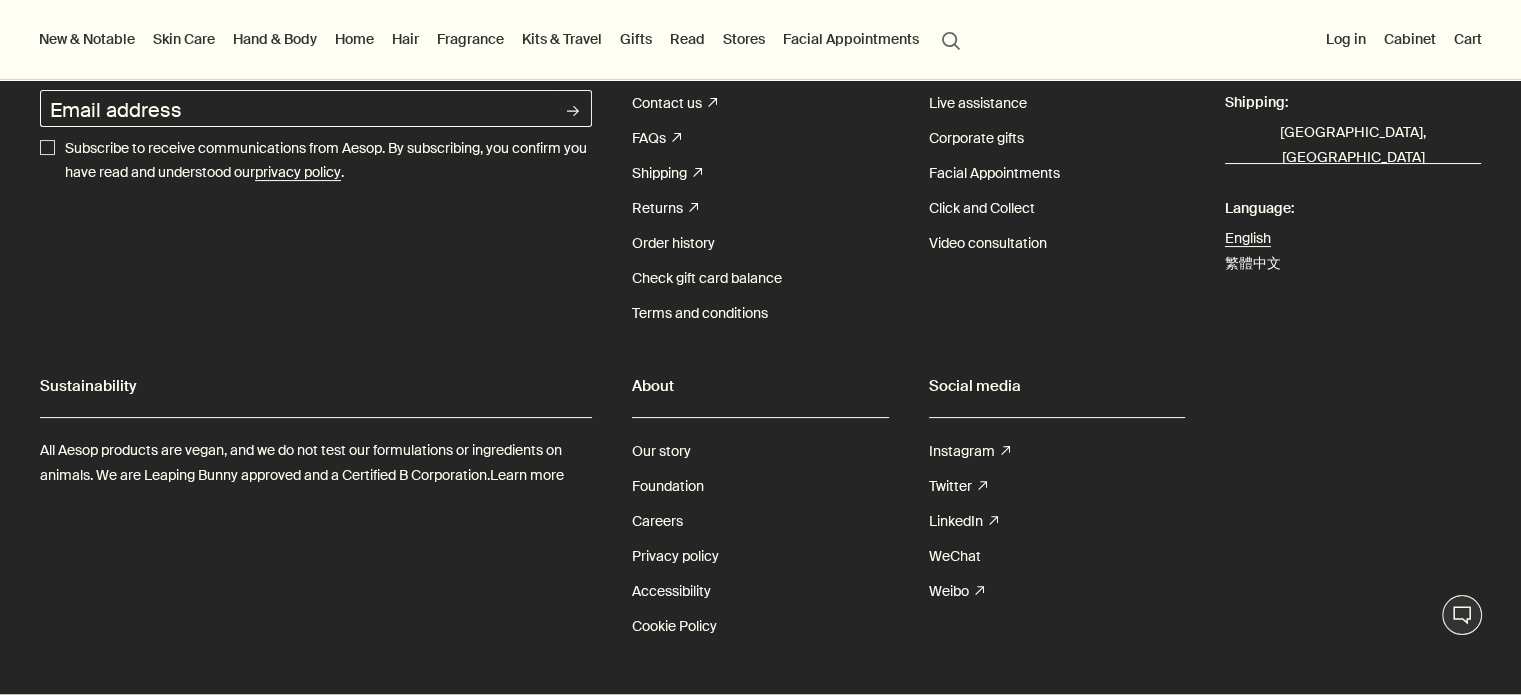 click on "繁體中文" at bounding box center (1253, 263) 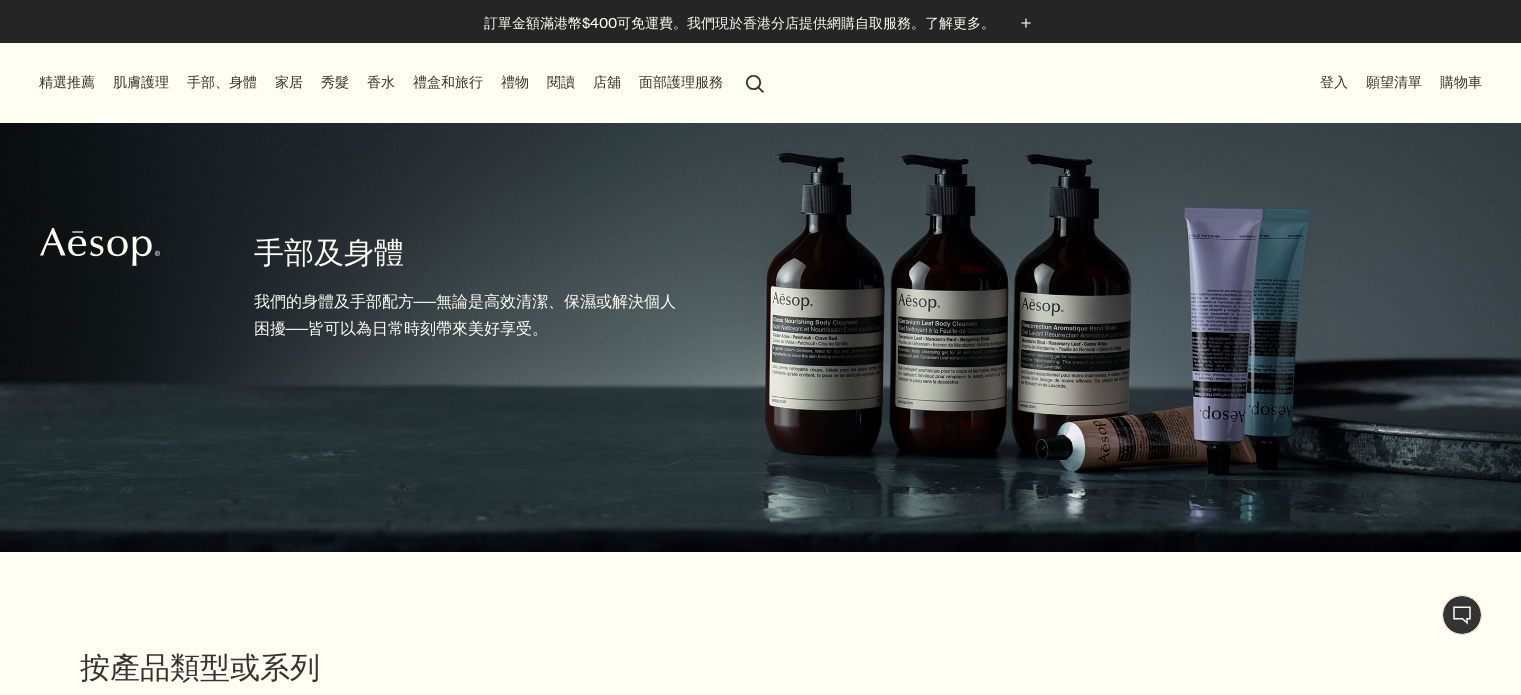 scroll, scrollTop: 0, scrollLeft: 0, axis: both 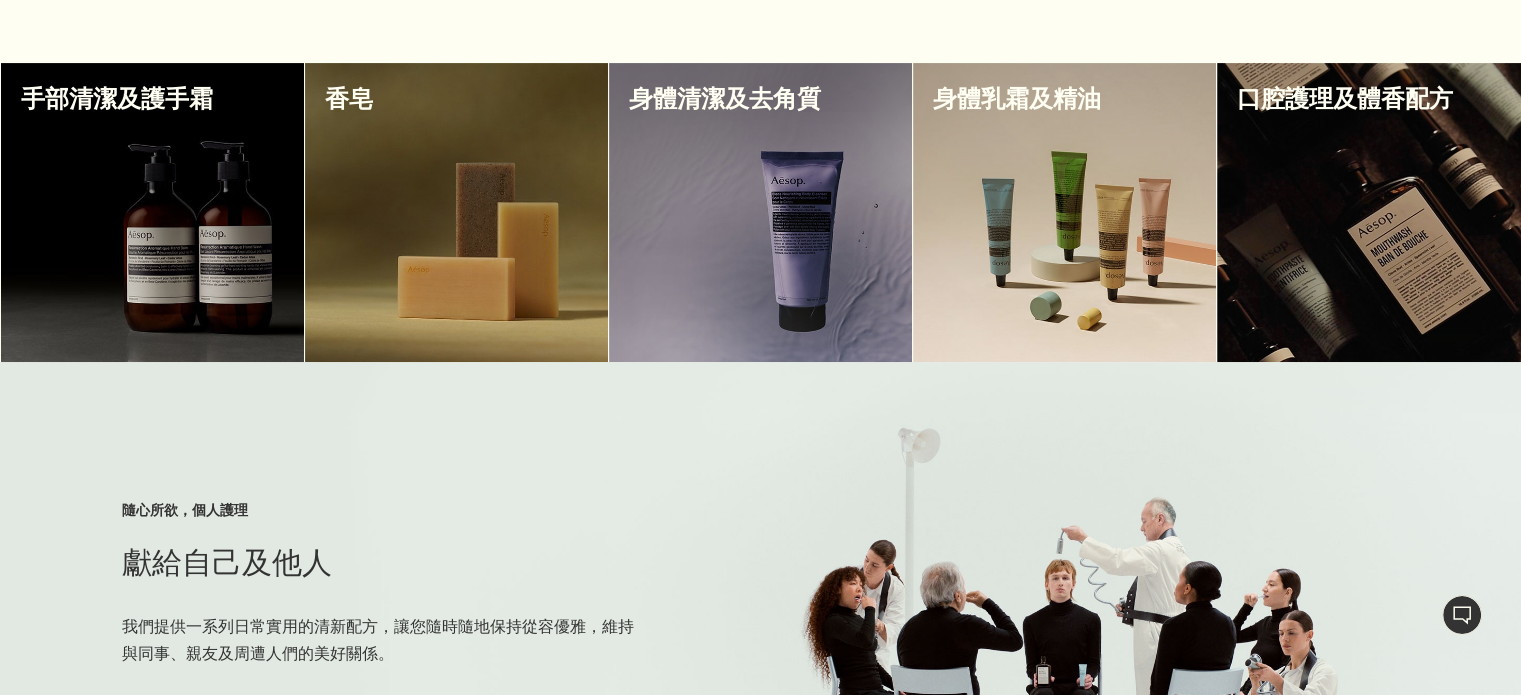 click at bounding box center [152, 212] 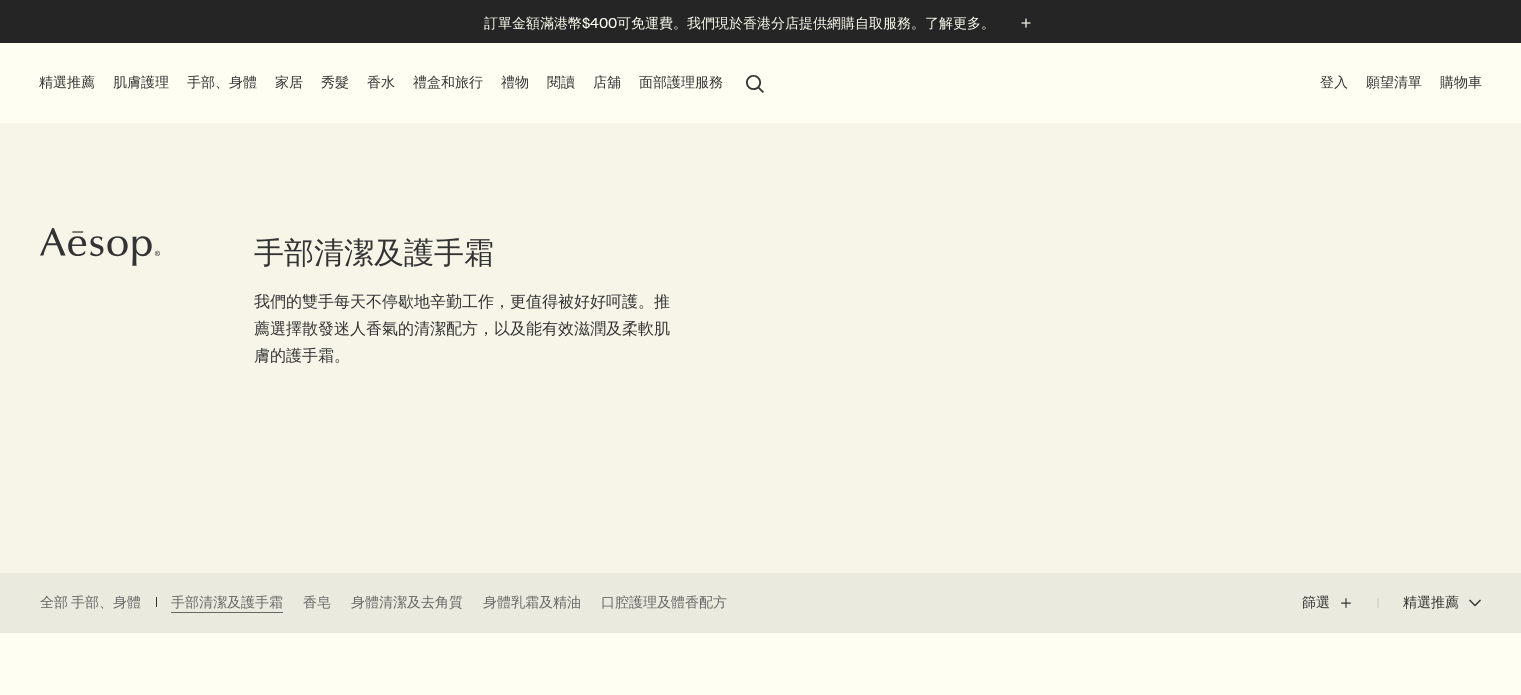 scroll, scrollTop: 0, scrollLeft: 0, axis: both 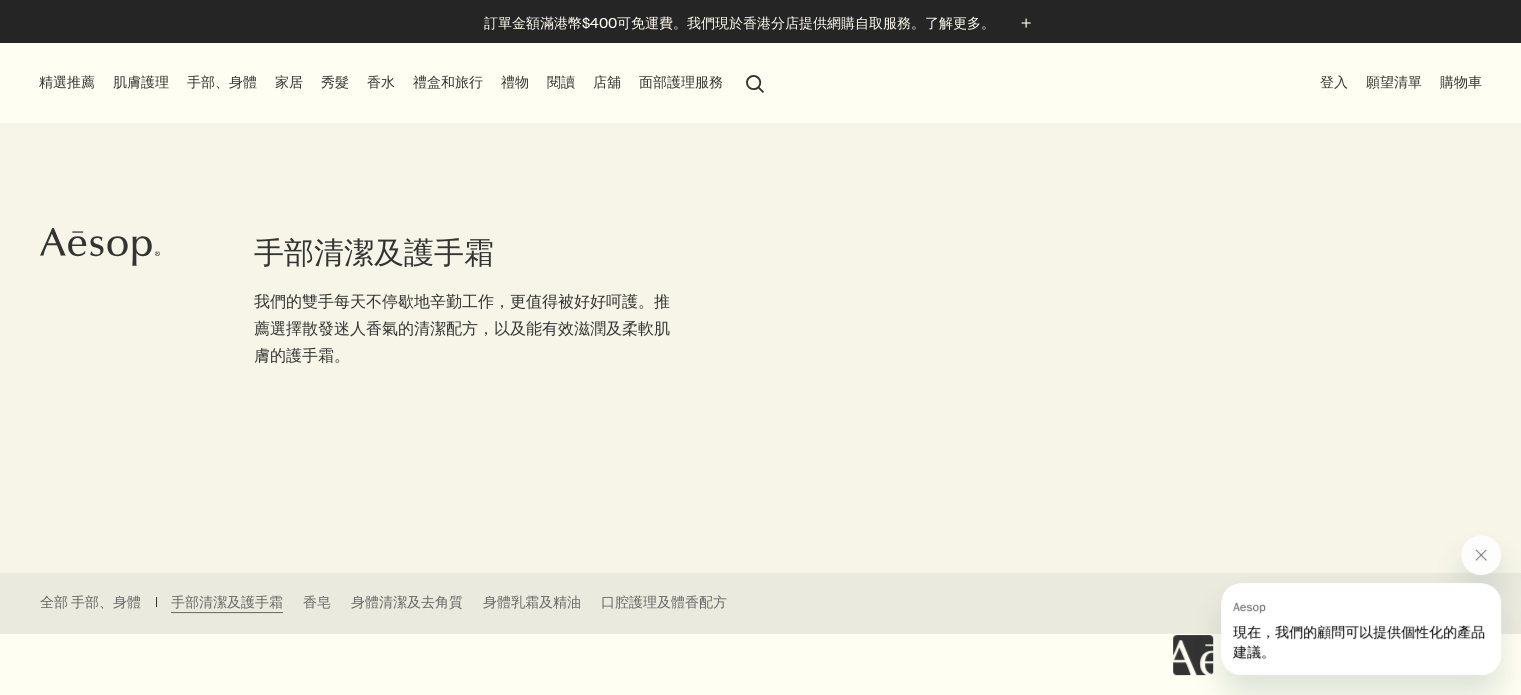 click on "手部清潔及護手霜 我們的雙手每天不停歇地辛勤工作，更值得被好好呵護。推薦選擇散發迷人香氣的清潔配方，以及能有效滋潤及柔軟肌膚的護手霜。" at bounding box center (760, 310) 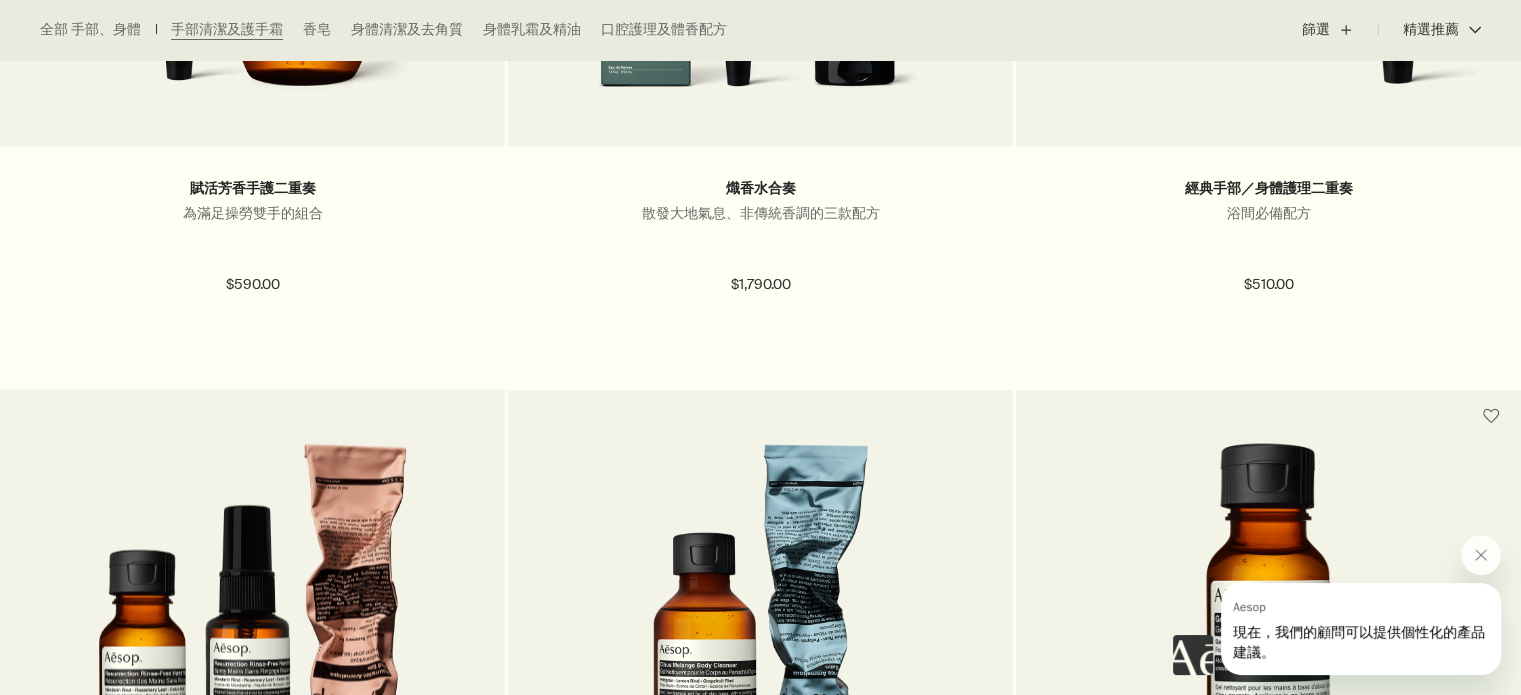 scroll, scrollTop: 4100, scrollLeft: 0, axis: vertical 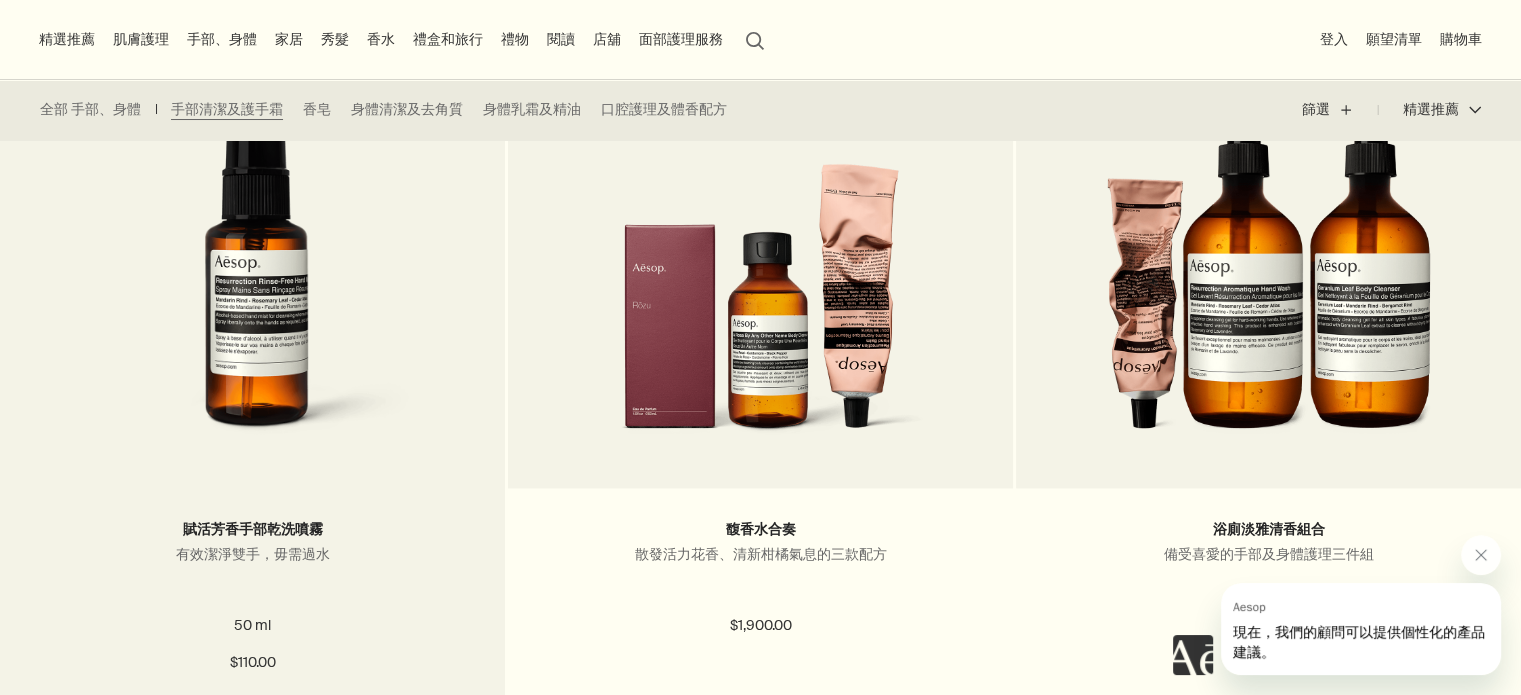 click at bounding box center (253, 273) 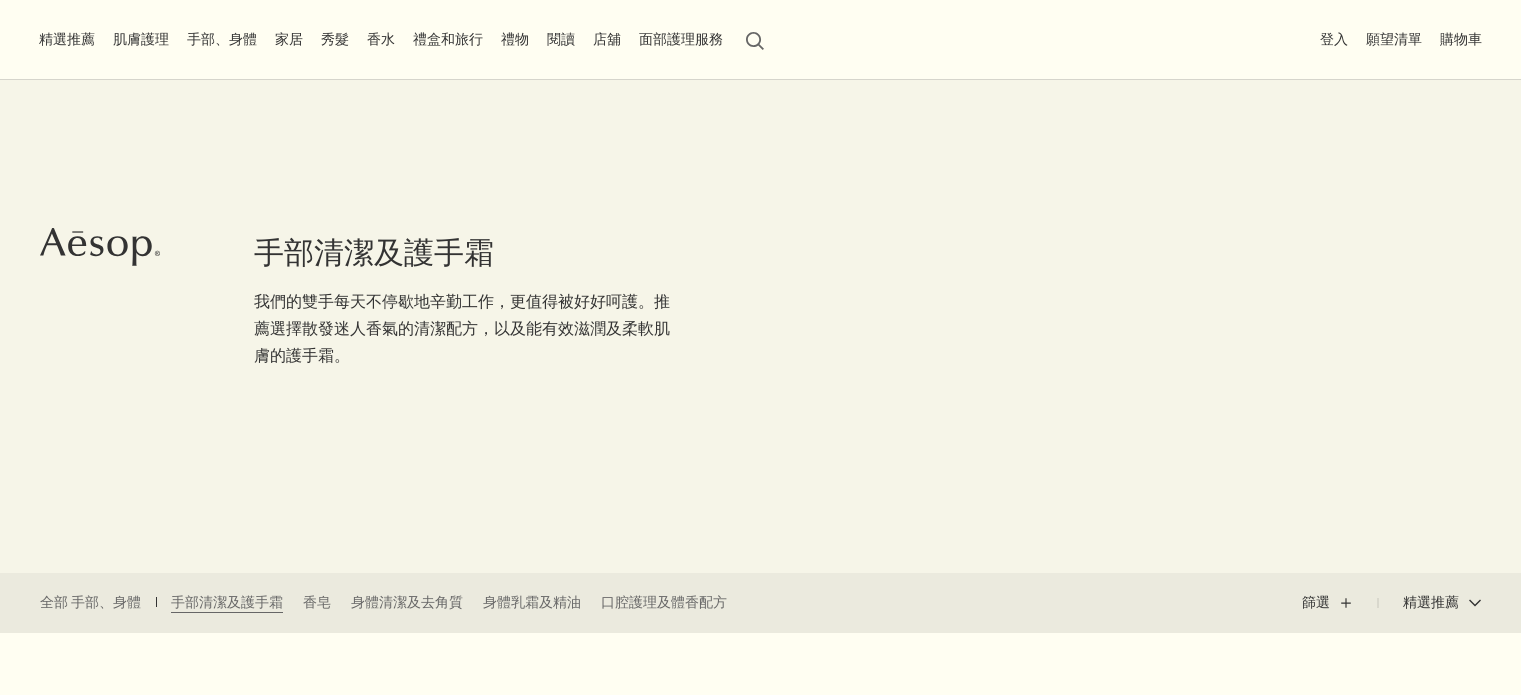 scroll, scrollTop: 0, scrollLeft: 0, axis: both 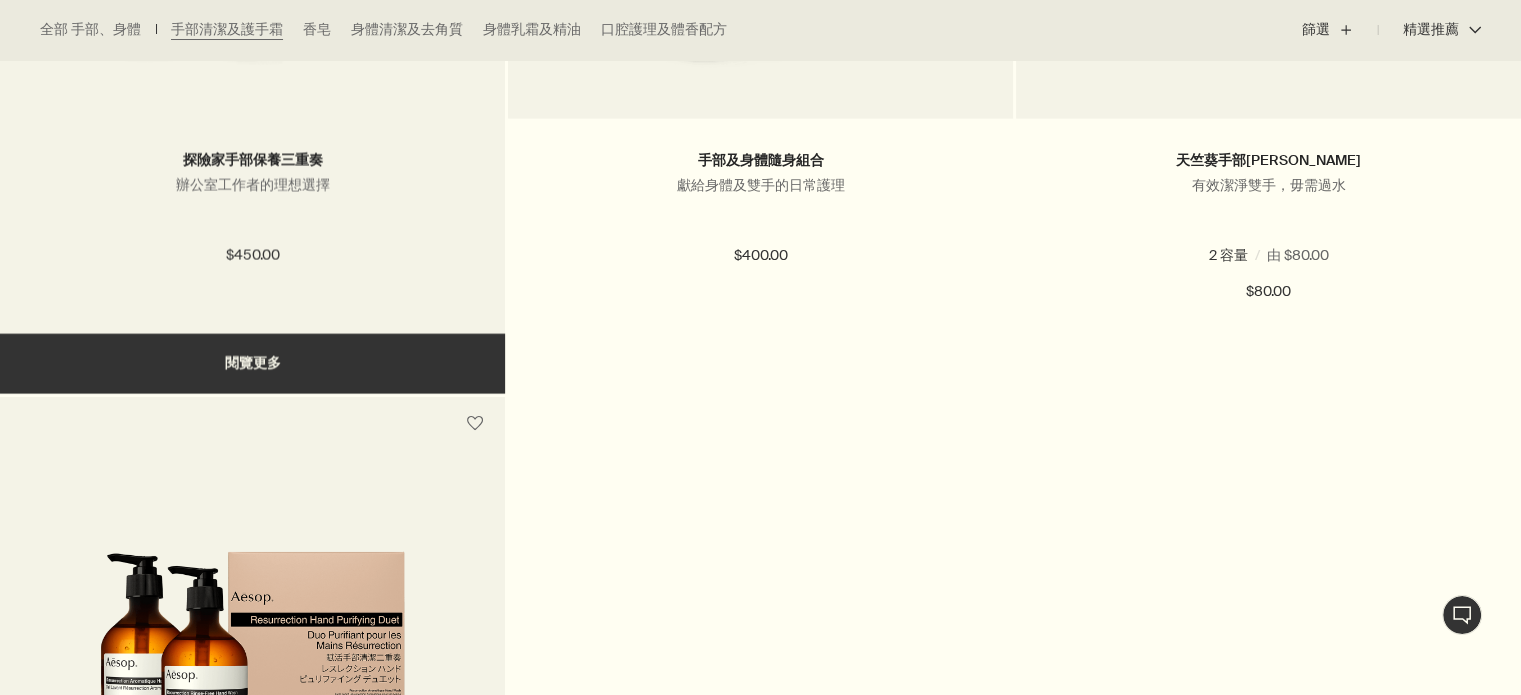 click on "探險家手部保養三重奏 辦公室工作者的理想選擇" at bounding box center [252, 190] 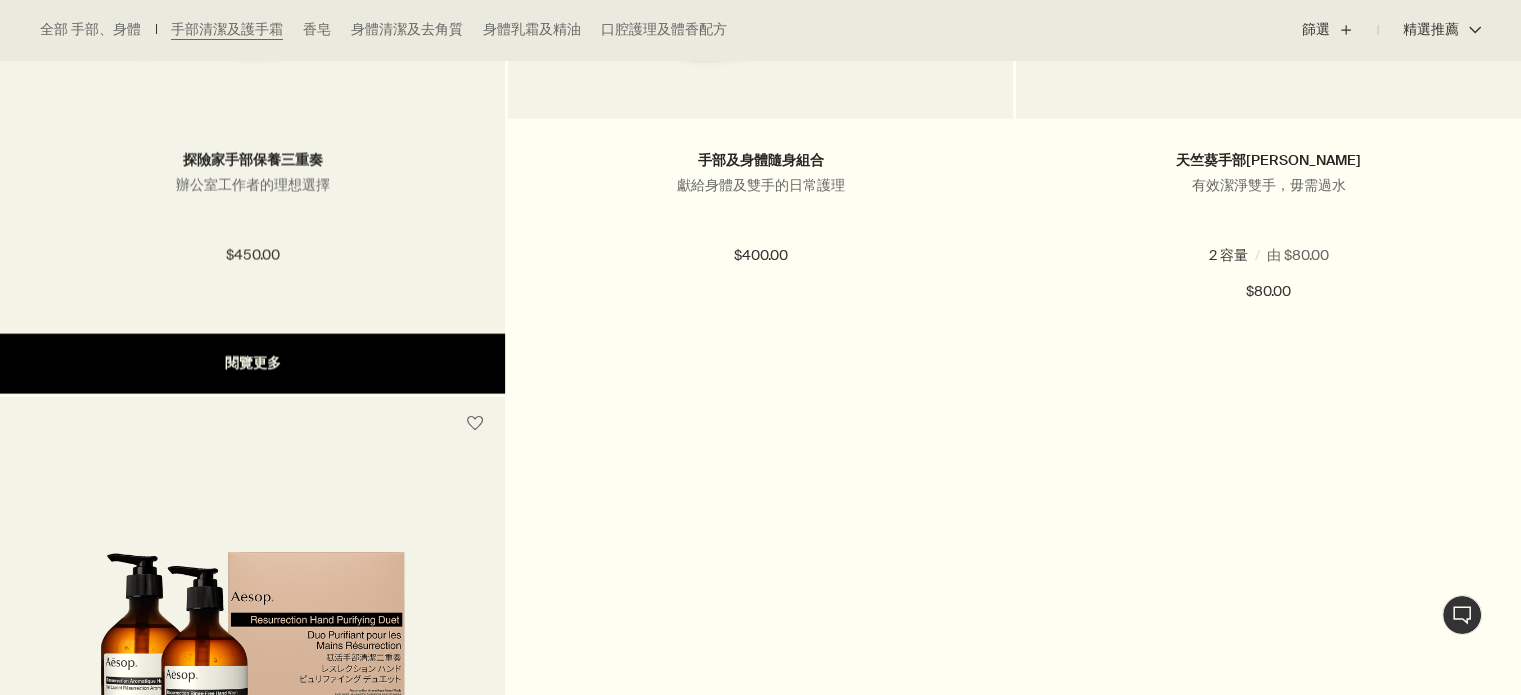 click on "閱覽更多" at bounding box center (252, 364) 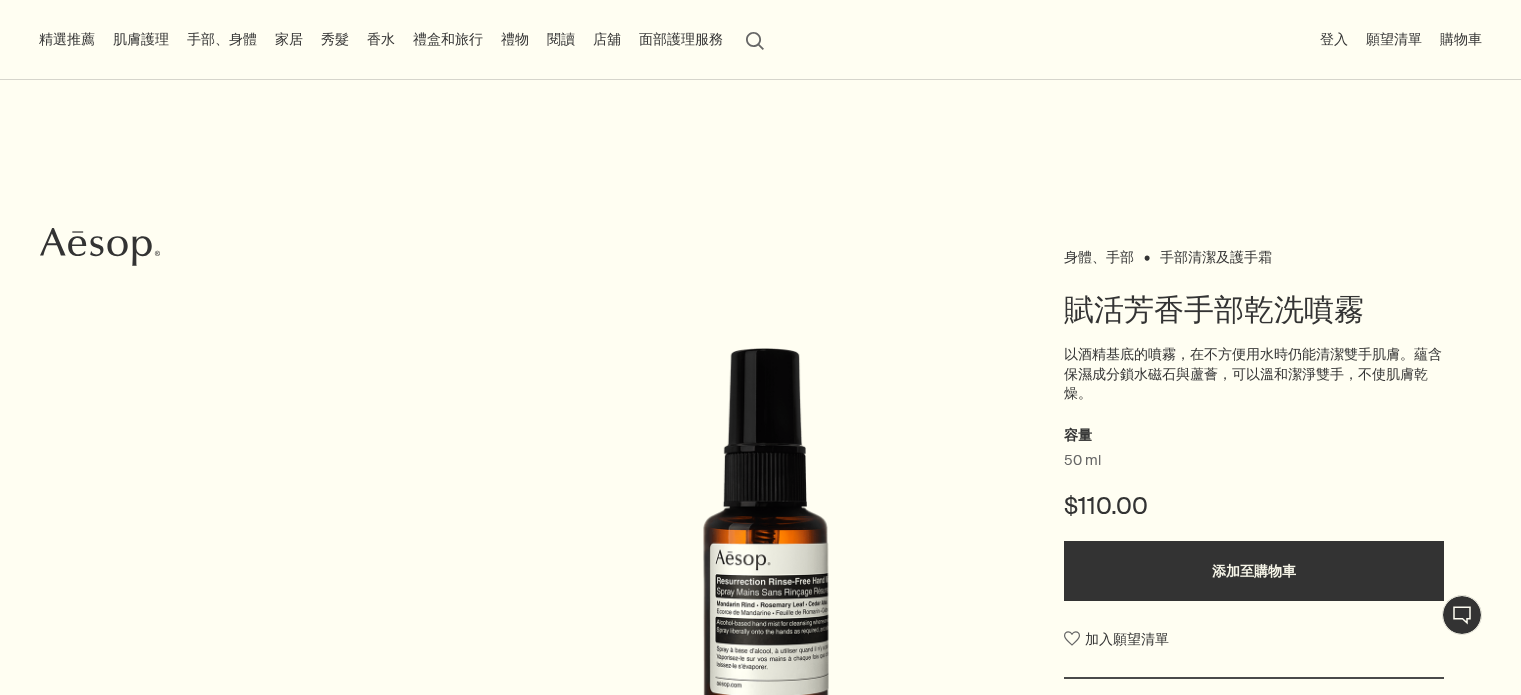 scroll, scrollTop: 0, scrollLeft: 0, axis: both 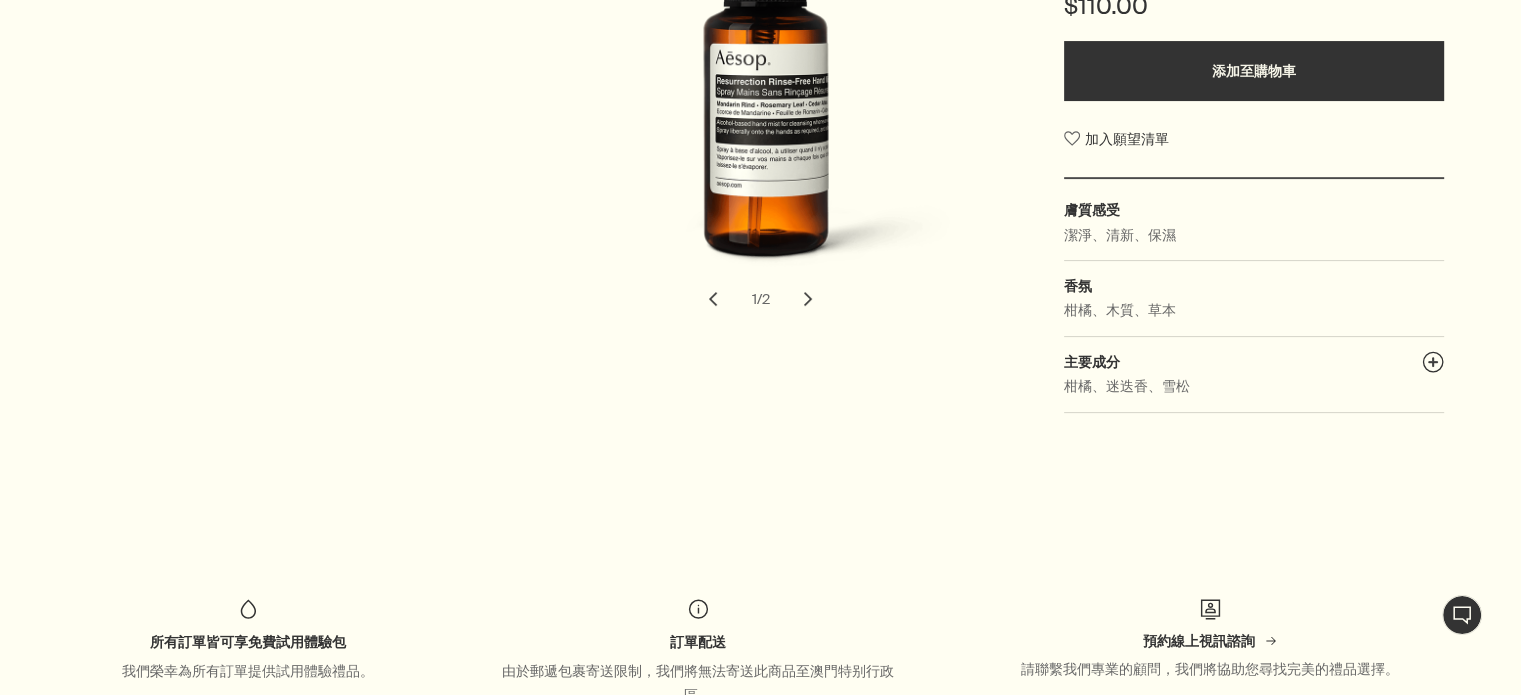 click on "chevron" at bounding box center (808, 299) 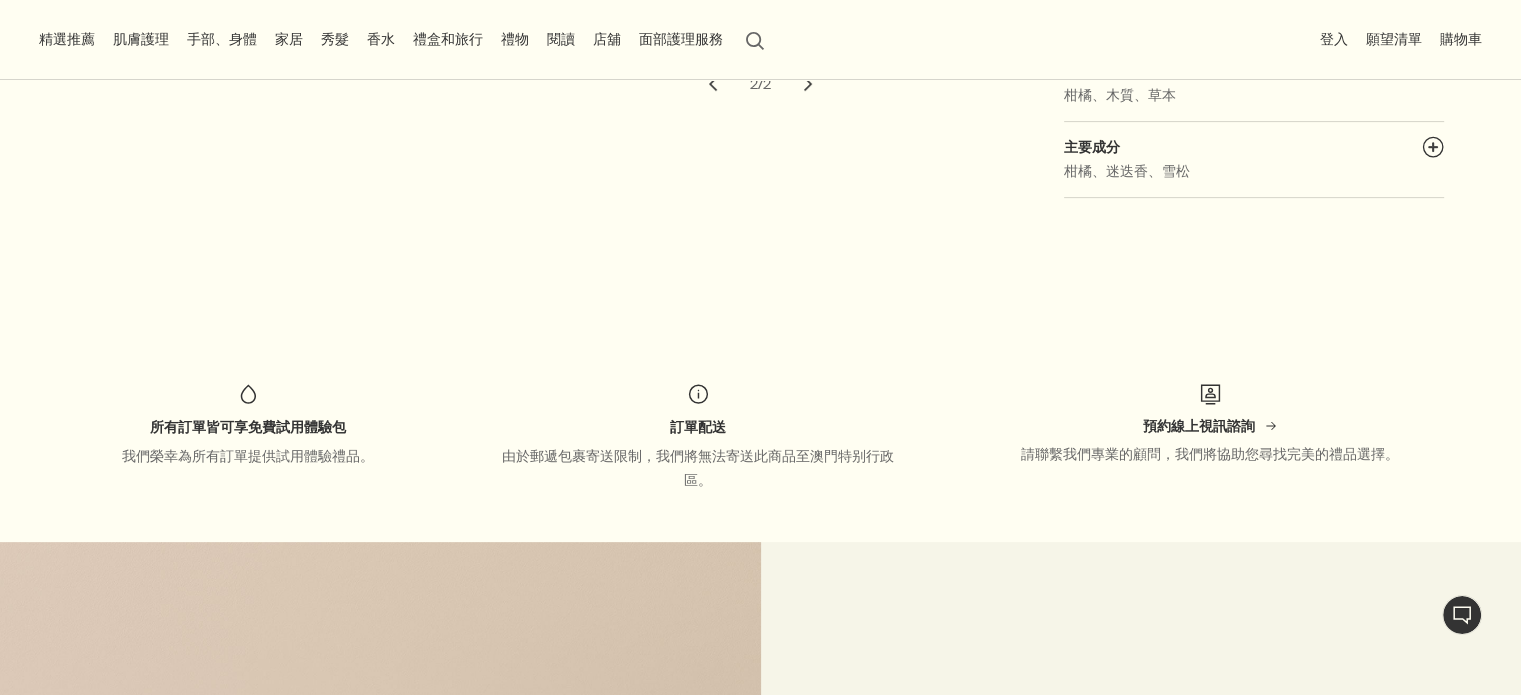 scroll, scrollTop: 400, scrollLeft: 0, axis: vertical 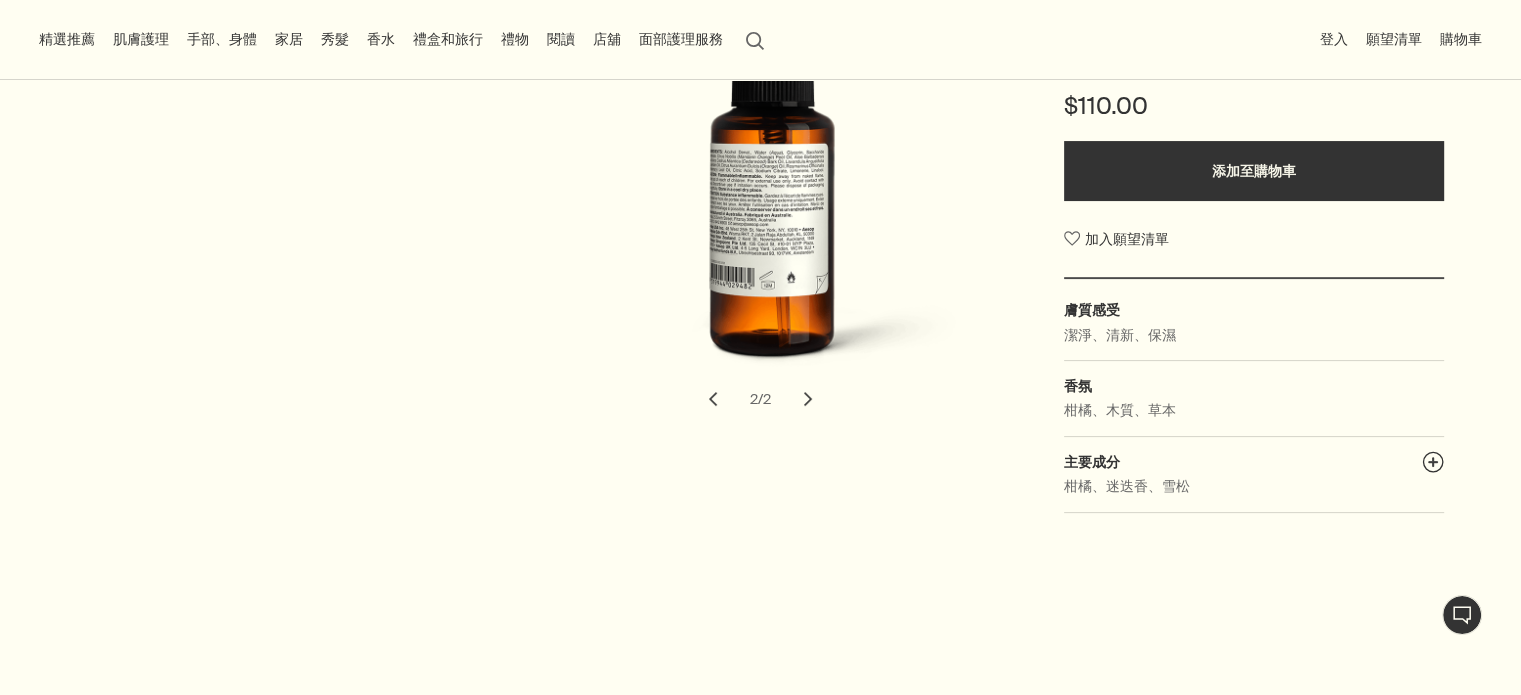 click on "膚質感受" at bounding box center [1254, 310] 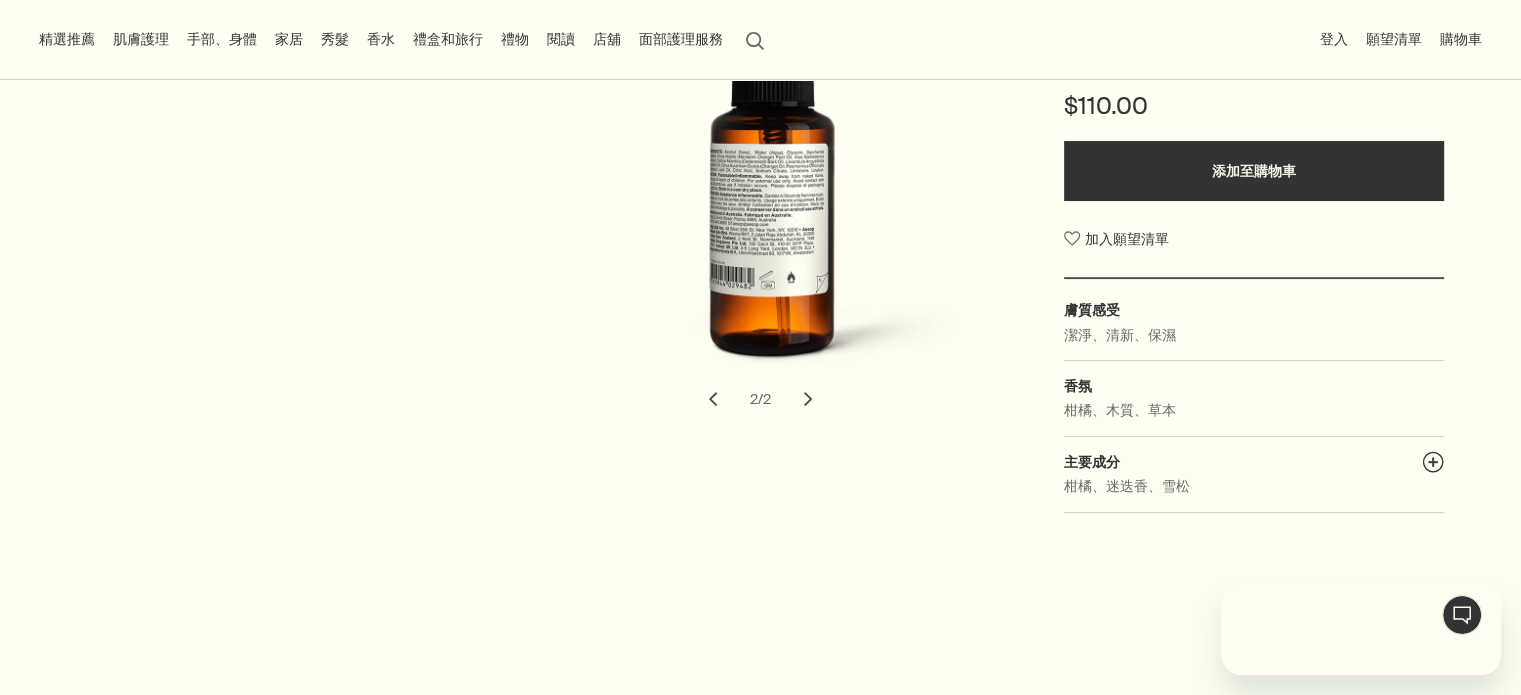scroll, scrollTop: 0, scrollLeft: 0, axis: both 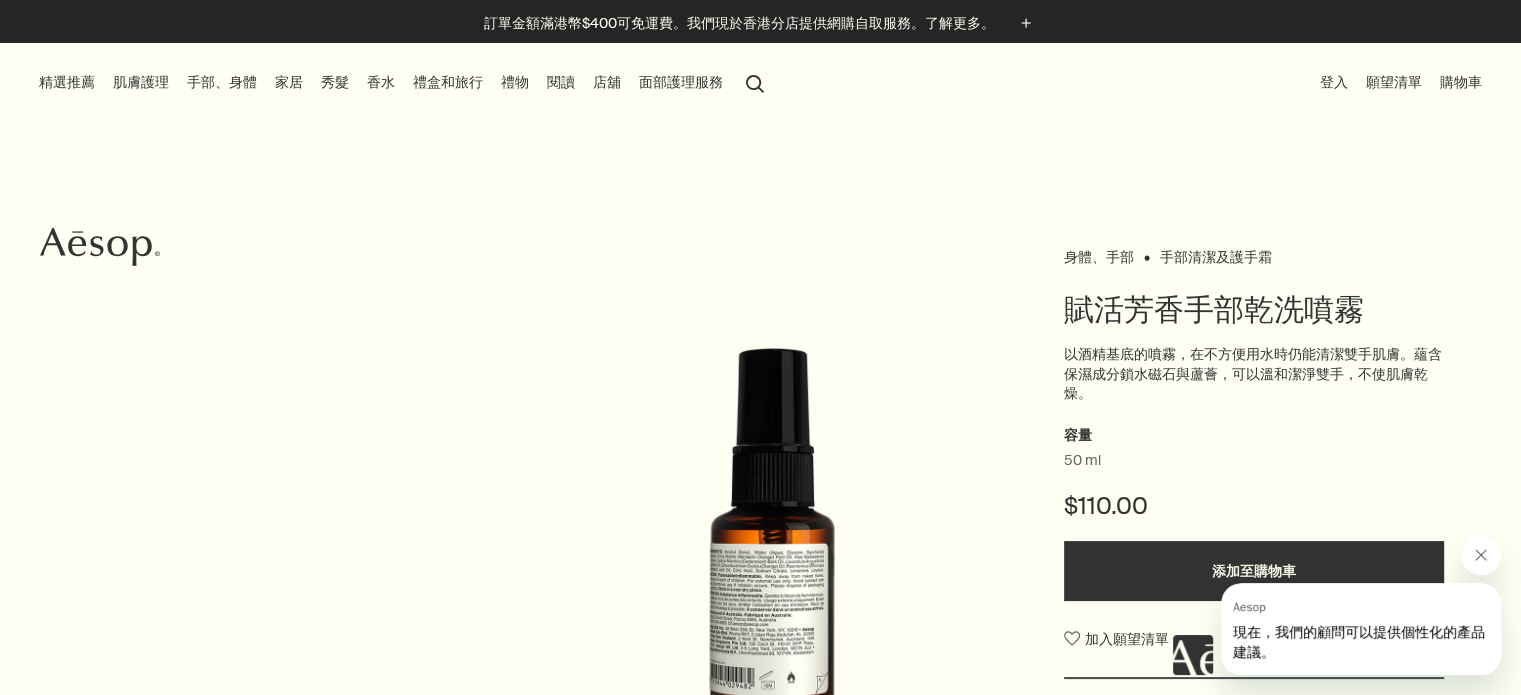click 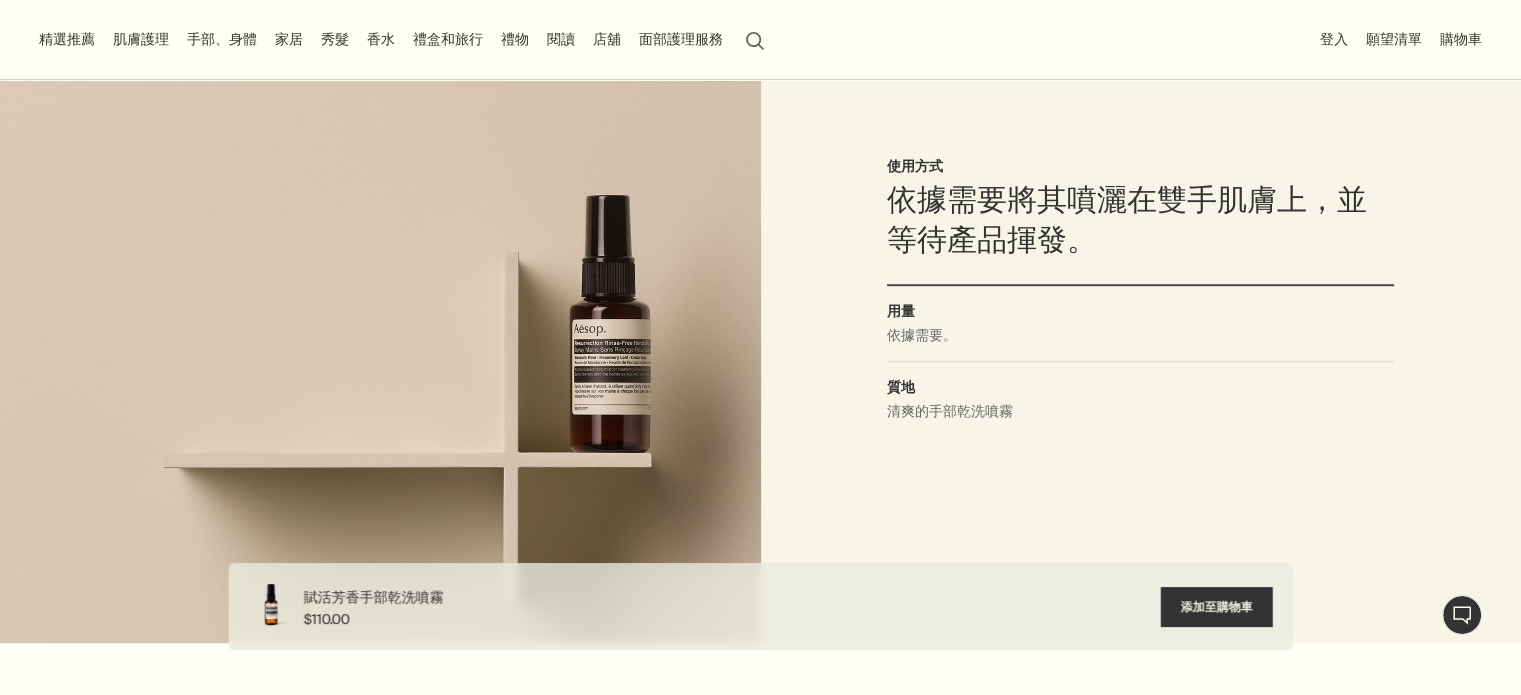scroll, scrollTop: 1200, scrollLeft: 0, axis: vertical 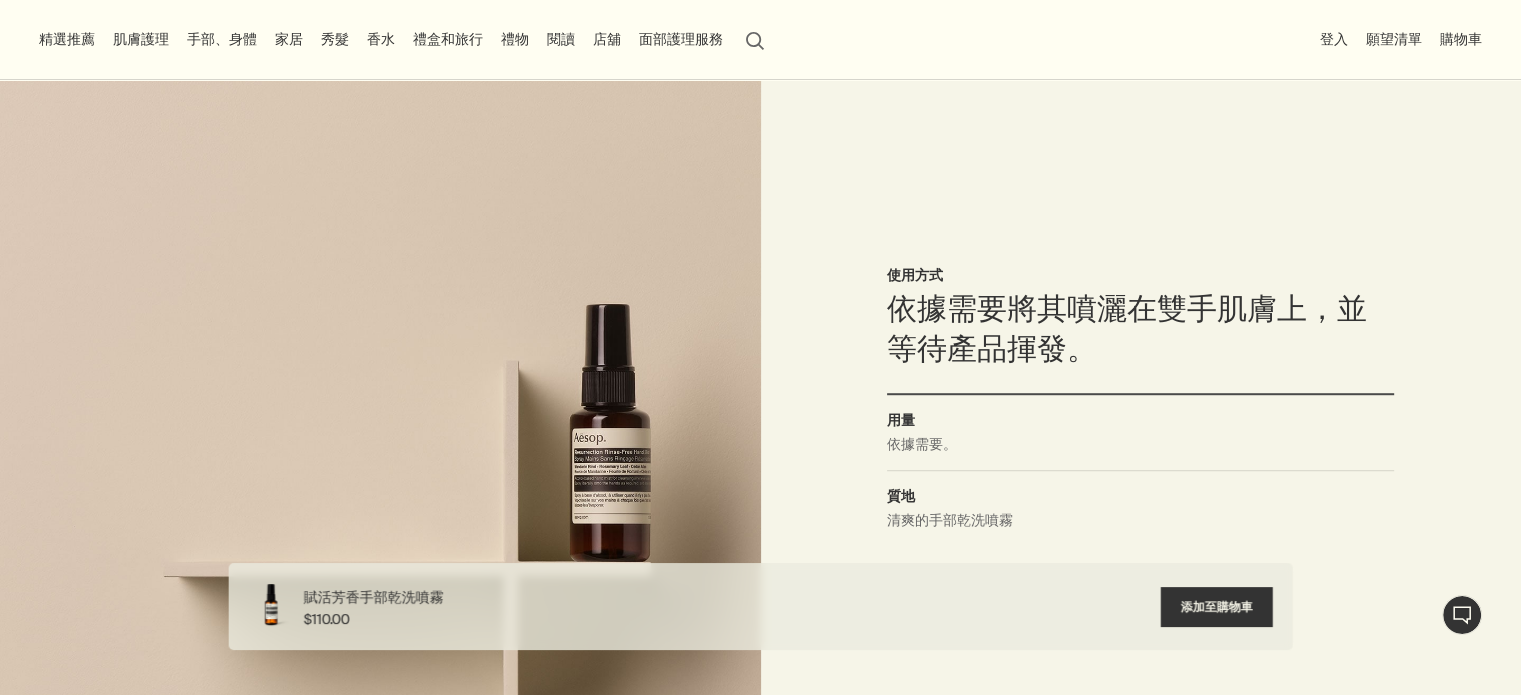 click on "加入購物車 添加至購物車" at bounding box center [1217, 607] 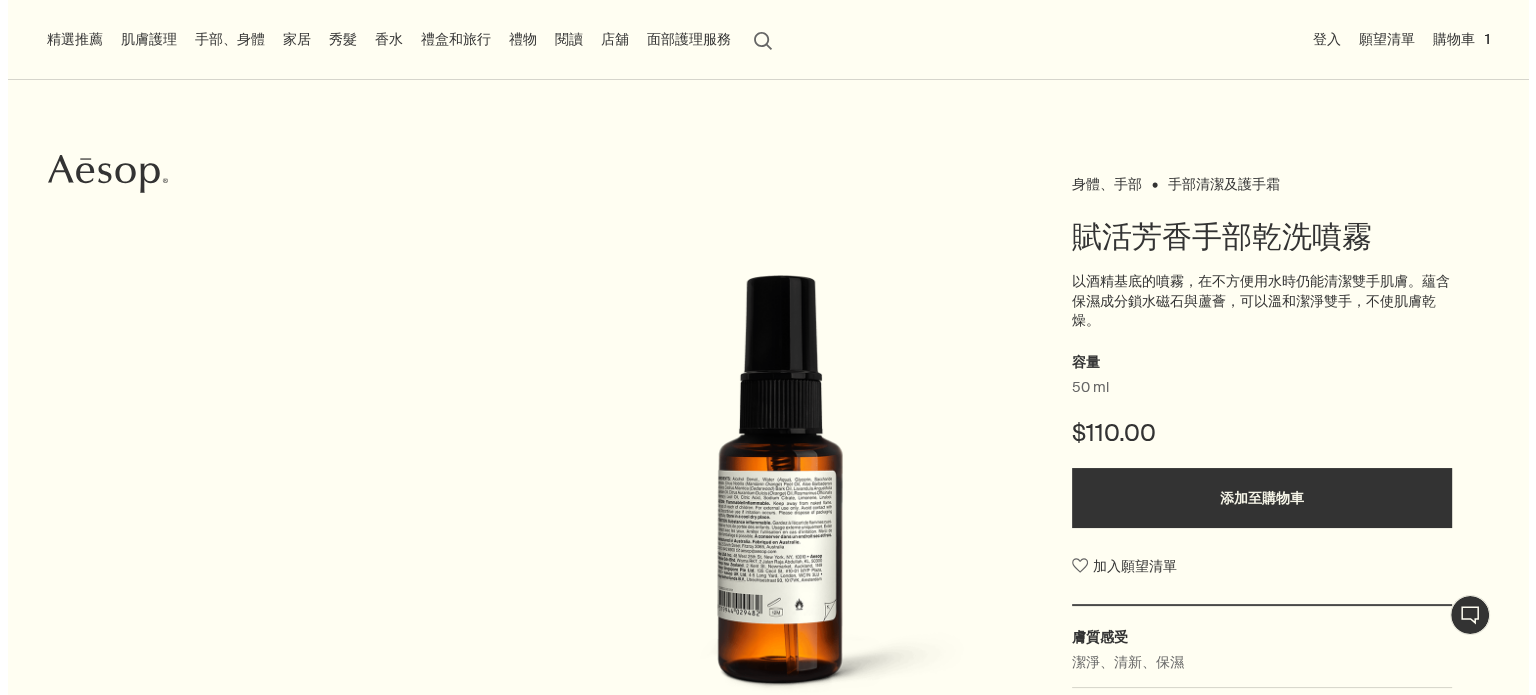 scroll, scrollTop: 0, scrollLeft: 0, axis: both 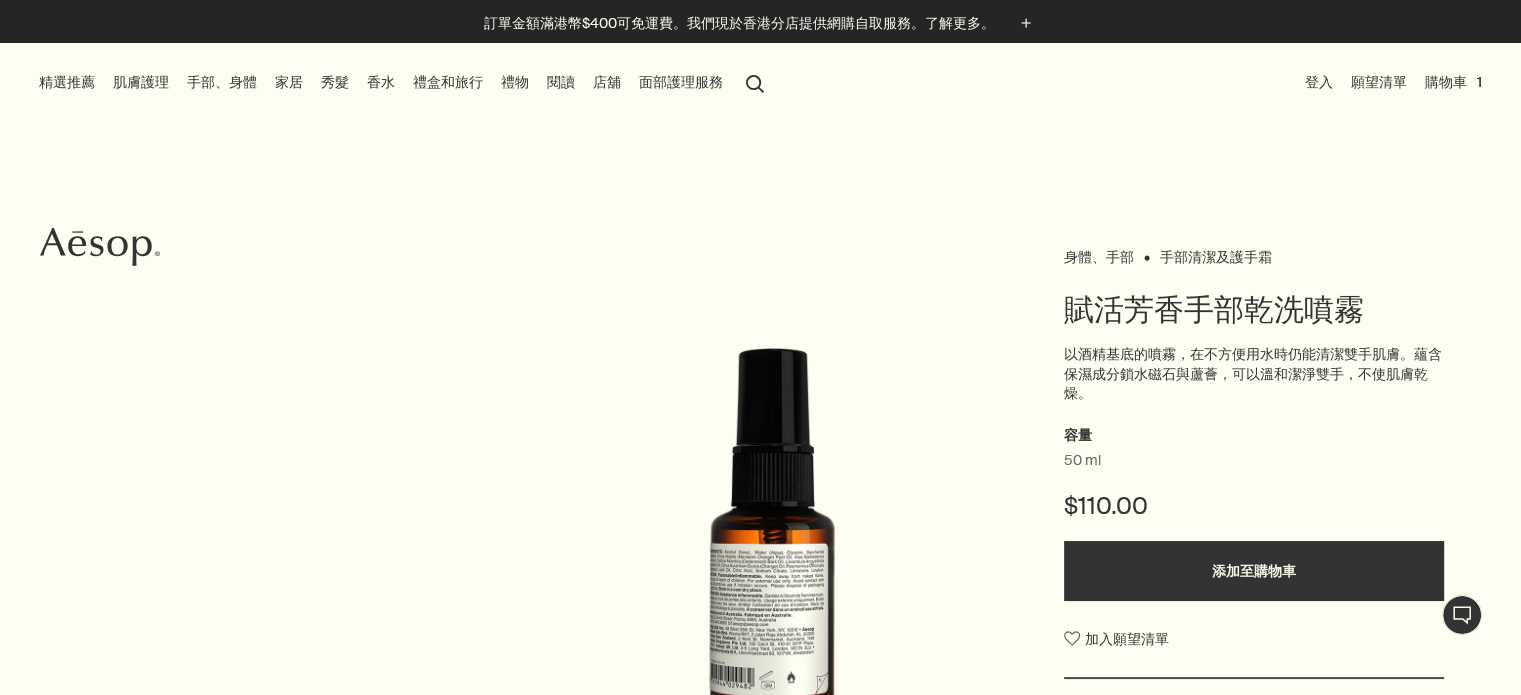 click on "登入" at bounding box center (1319, 82) 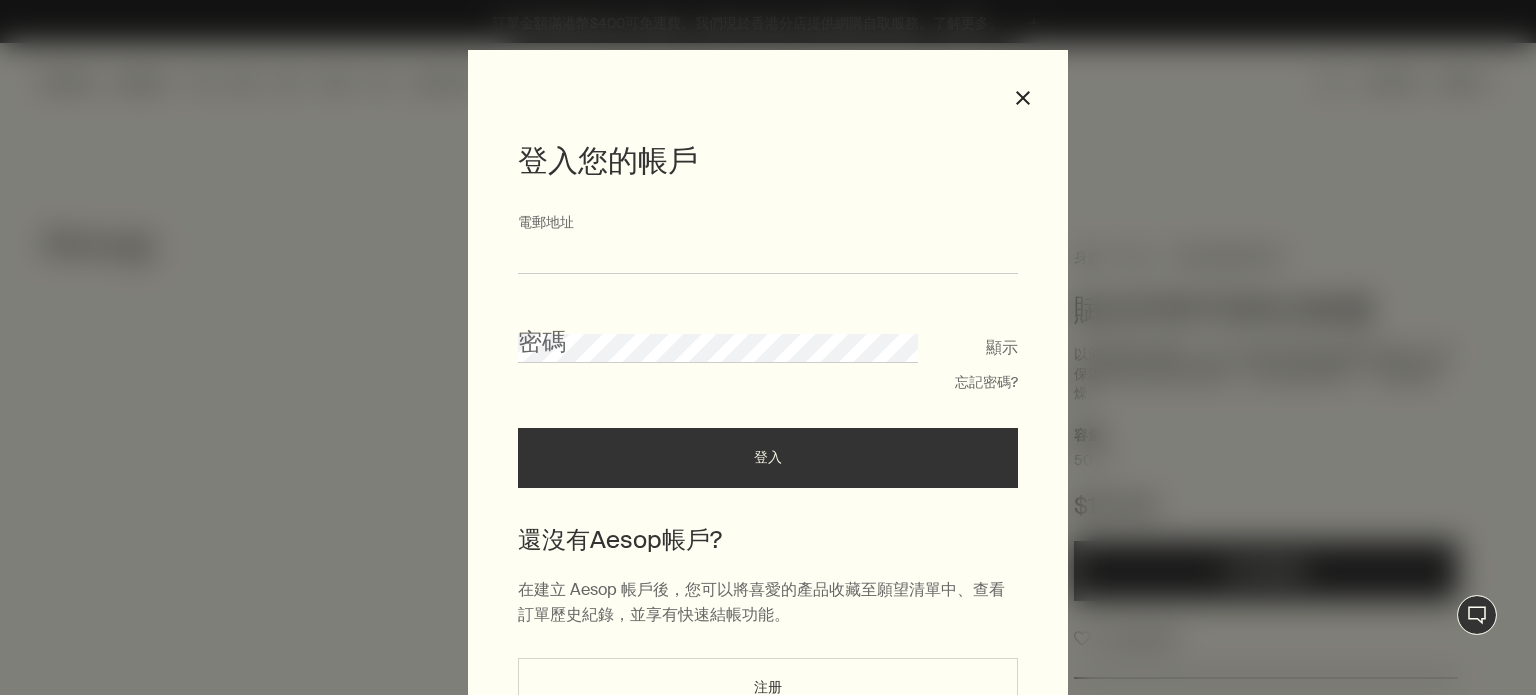 click on "電郵地址" at bounding box center (768, 255) 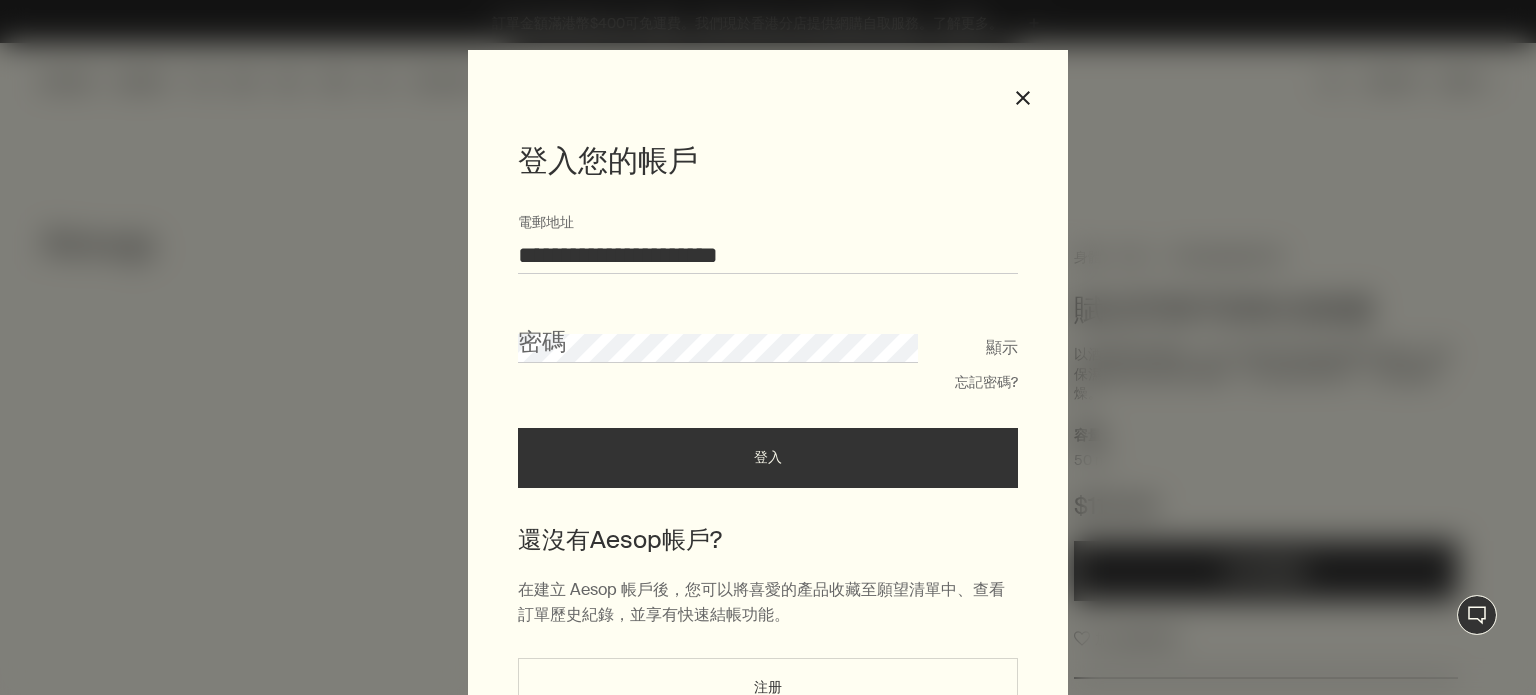 type on "**********" 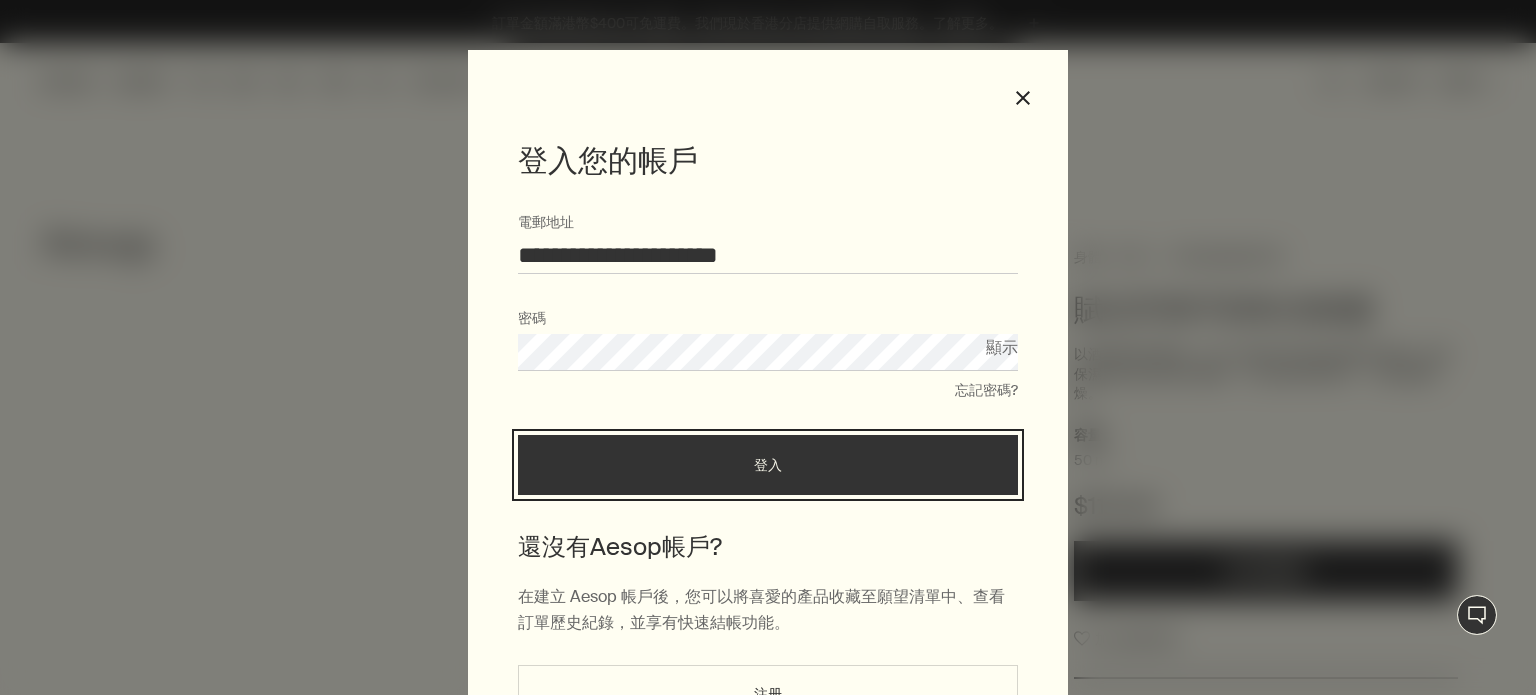 click on "登入" at bounding box center (768, 465) 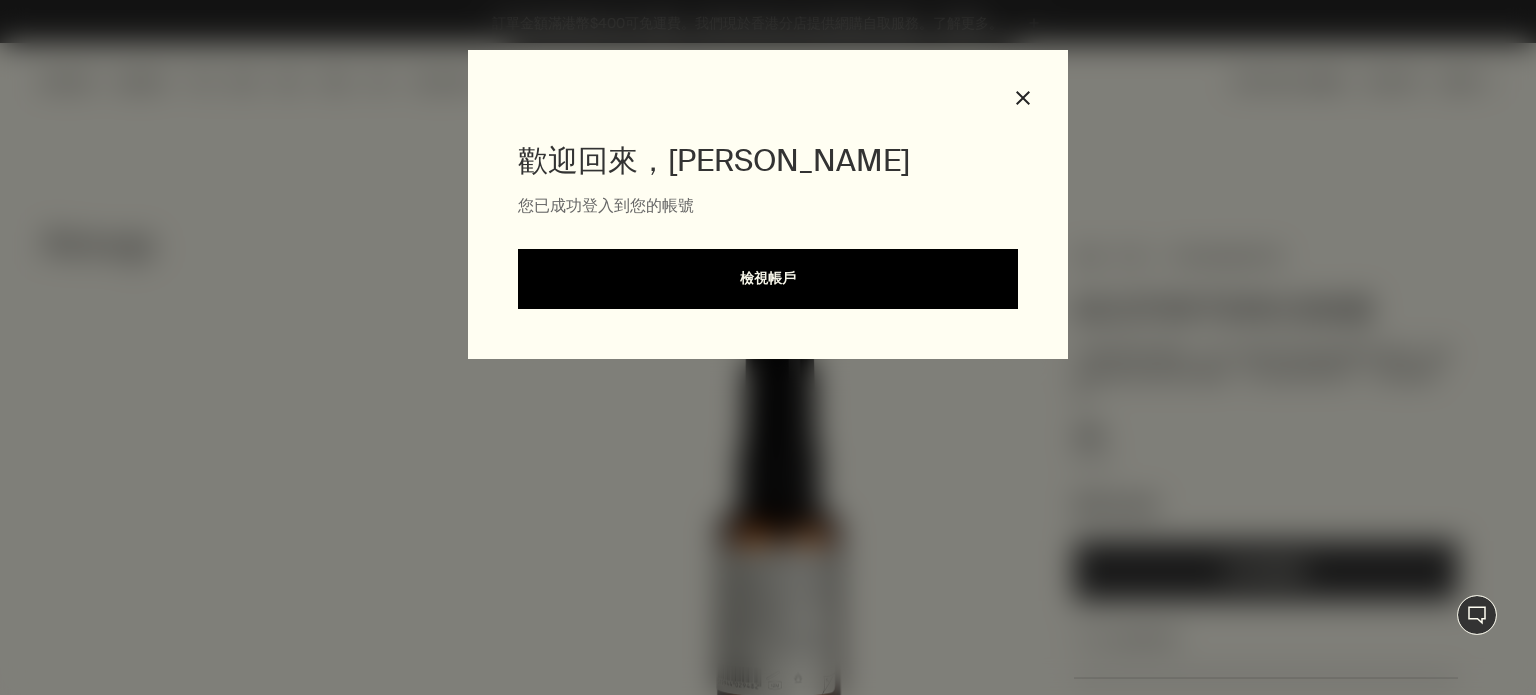 click on "檢視帳戶" at bounding box center [768, 279] 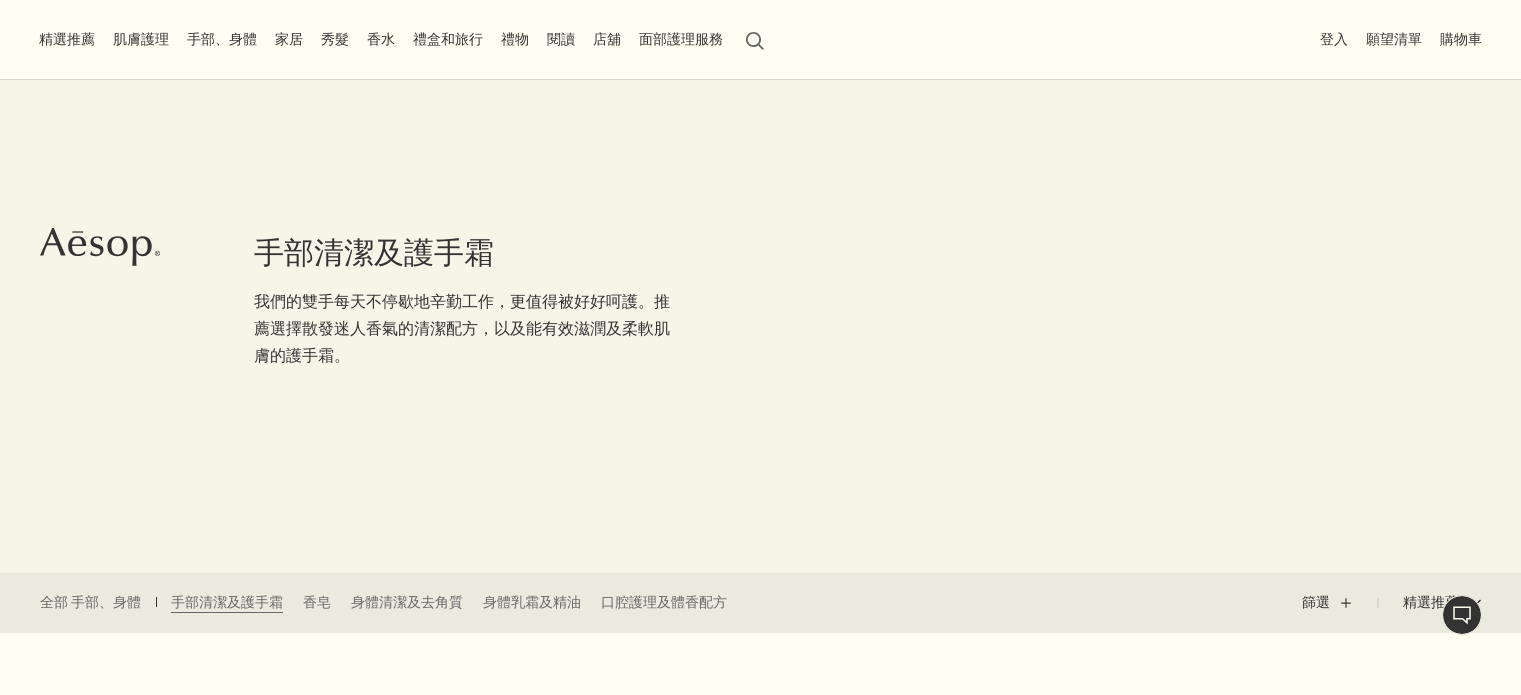 scroll, scrollTop: 0, scrollLeft: 0, axis: both 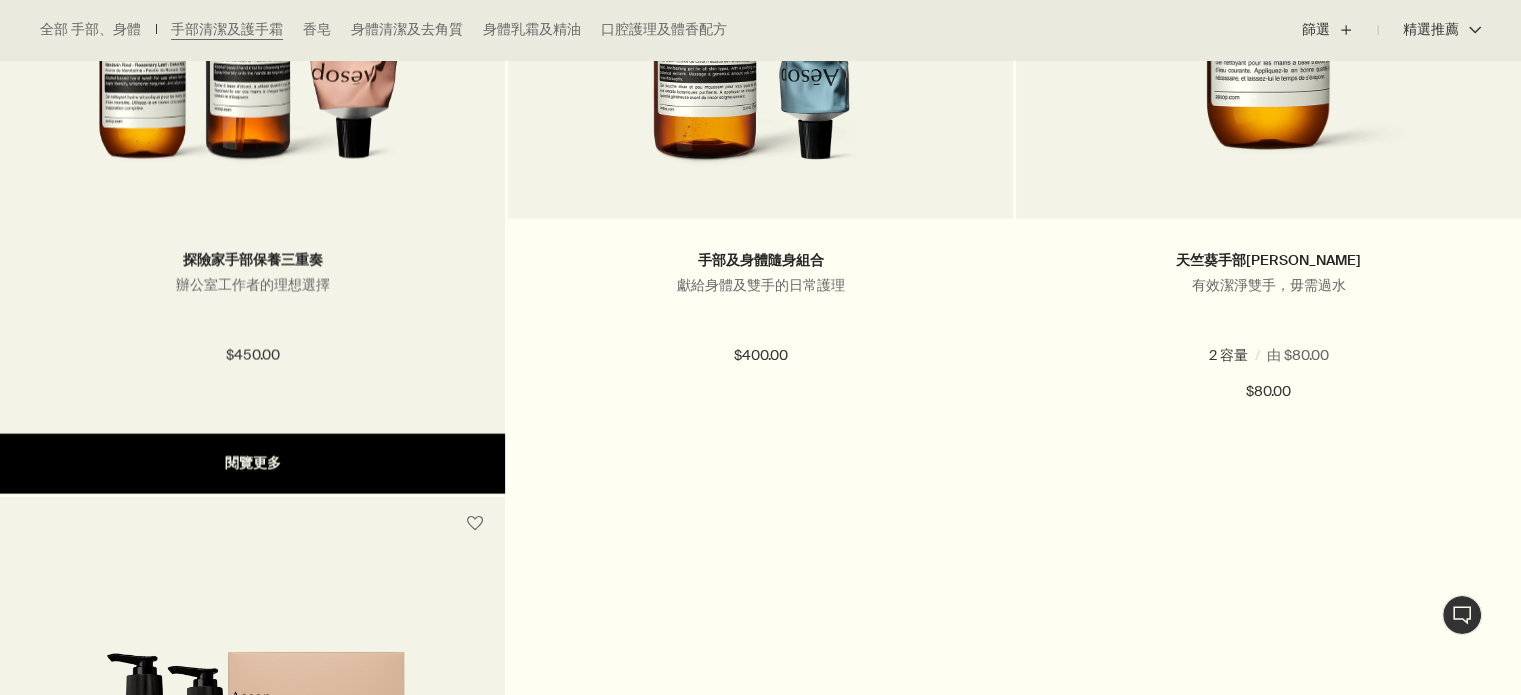 click on "閱覽更多" at bounding box center [252, 464] 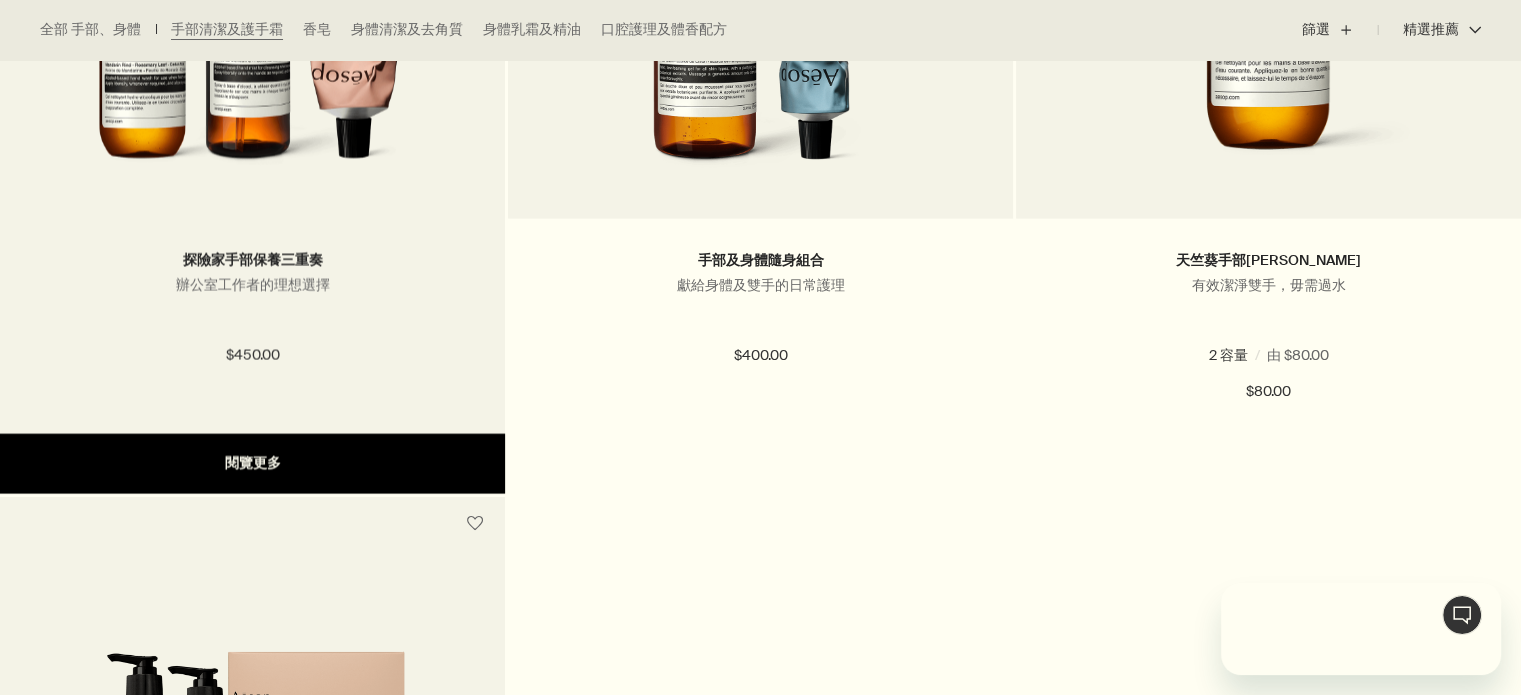scroll, scrollTop: 0, scrollLeft: 0, axis: both 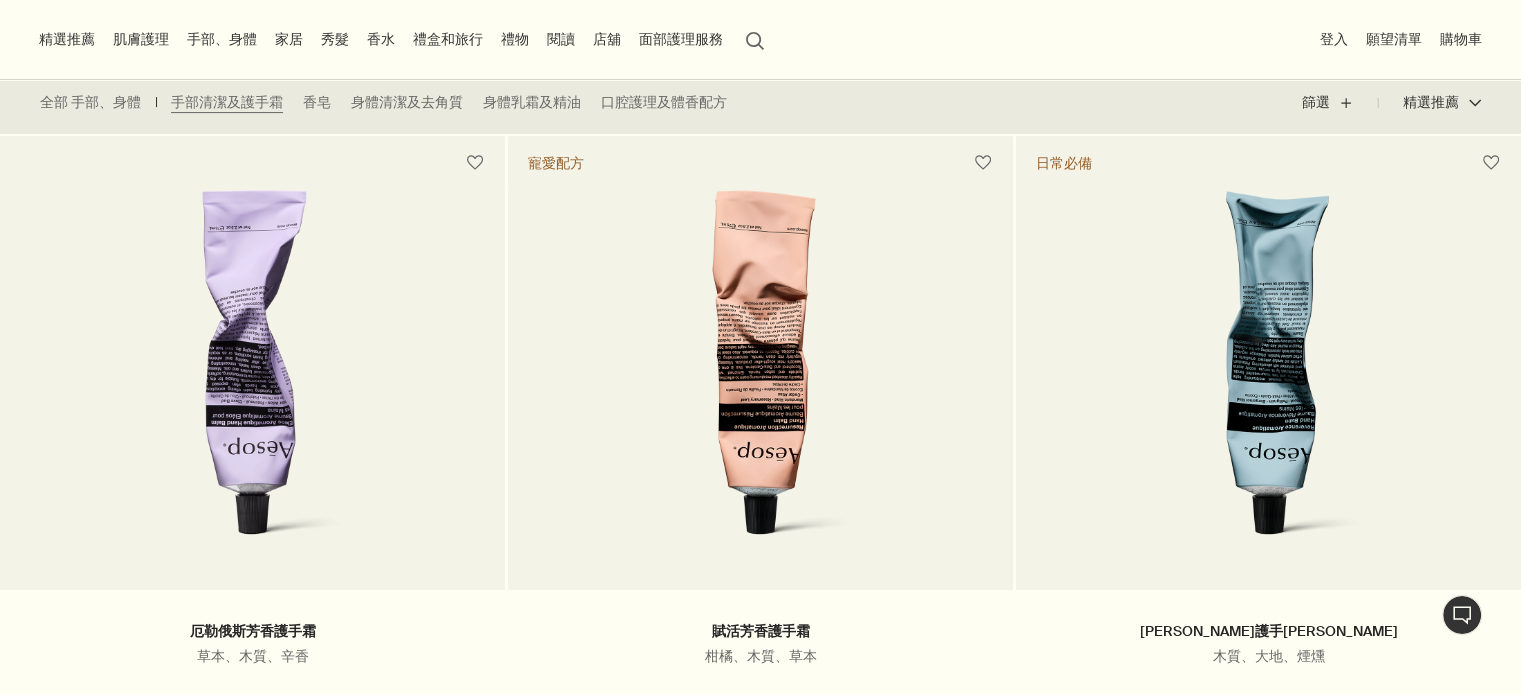 click on "店舖" at bounding box center [607, 39] 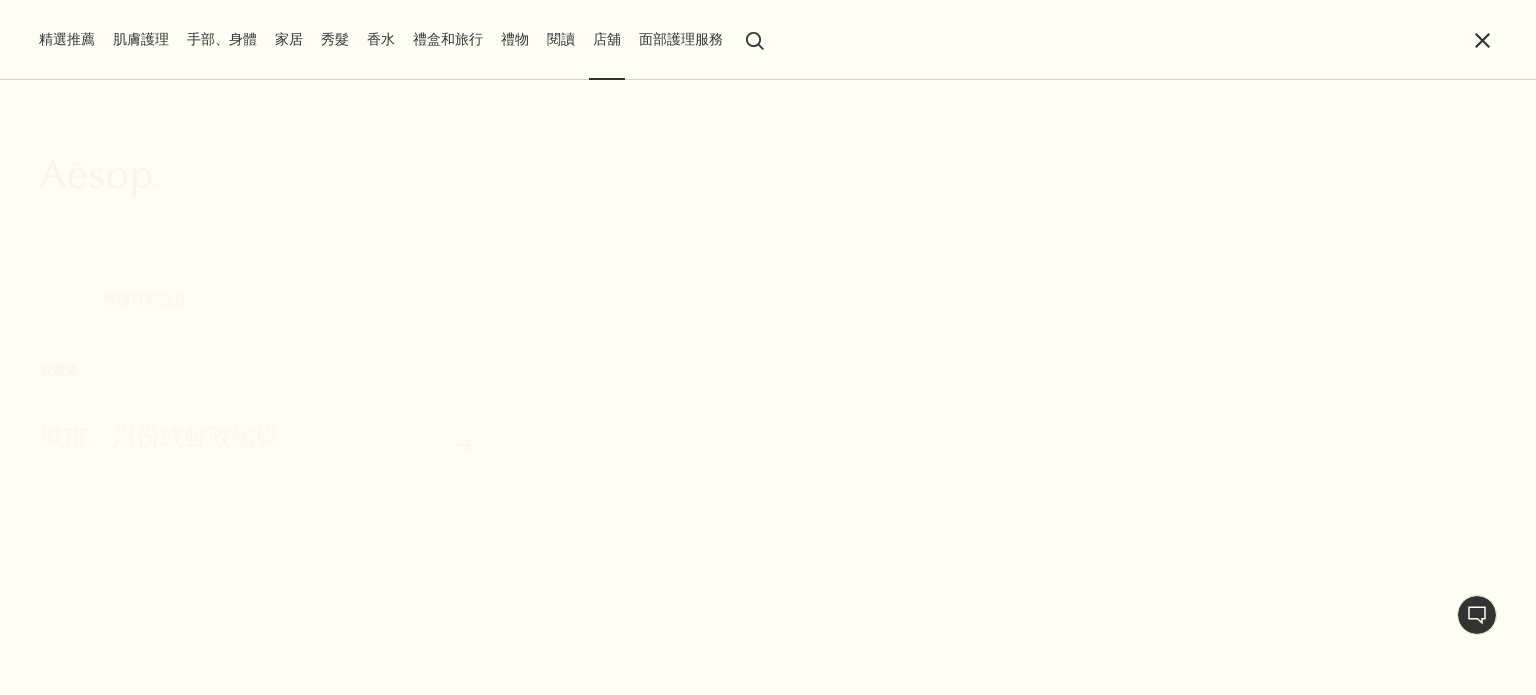click on "城市、州份或郵政編碼" at bounding box center [256, 430] 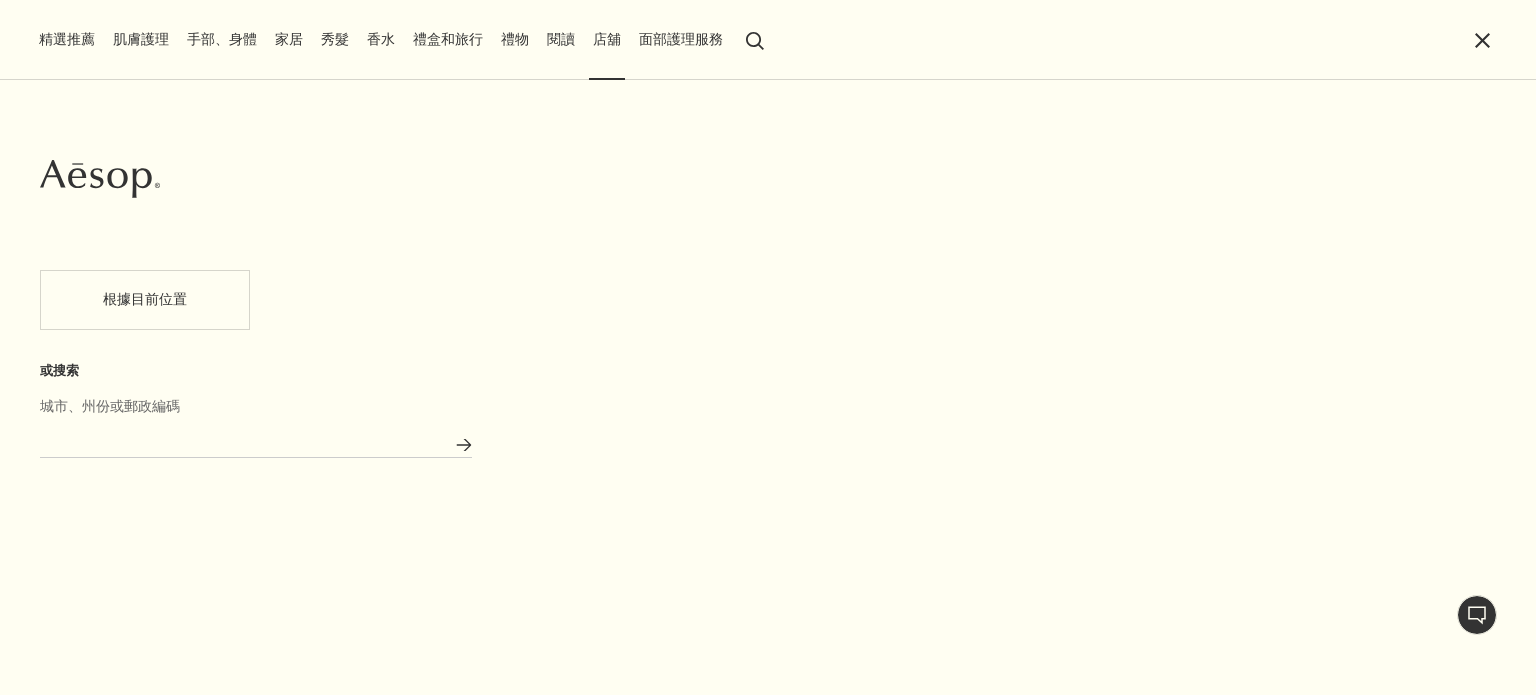 click on "城市、州份或郵政編碼" at bounding box center (256, 442) 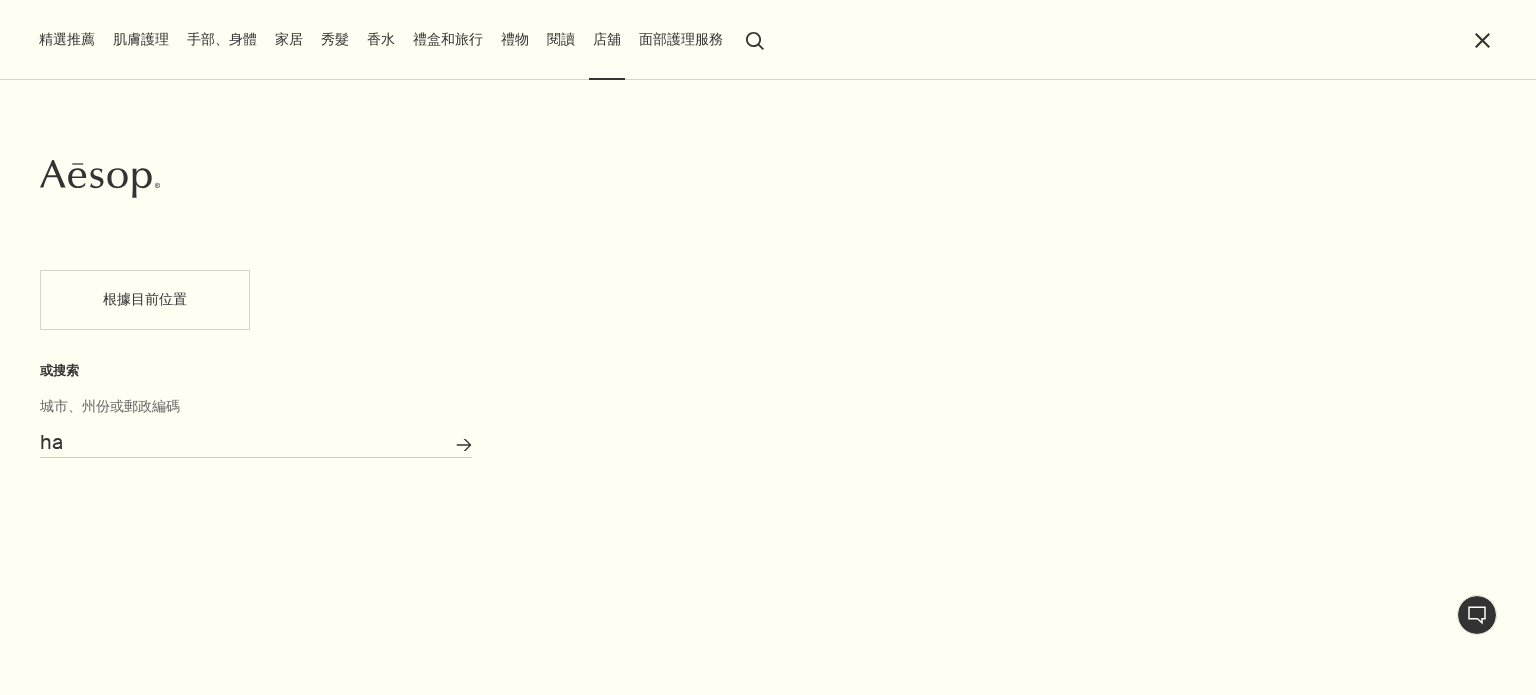 type on "h" 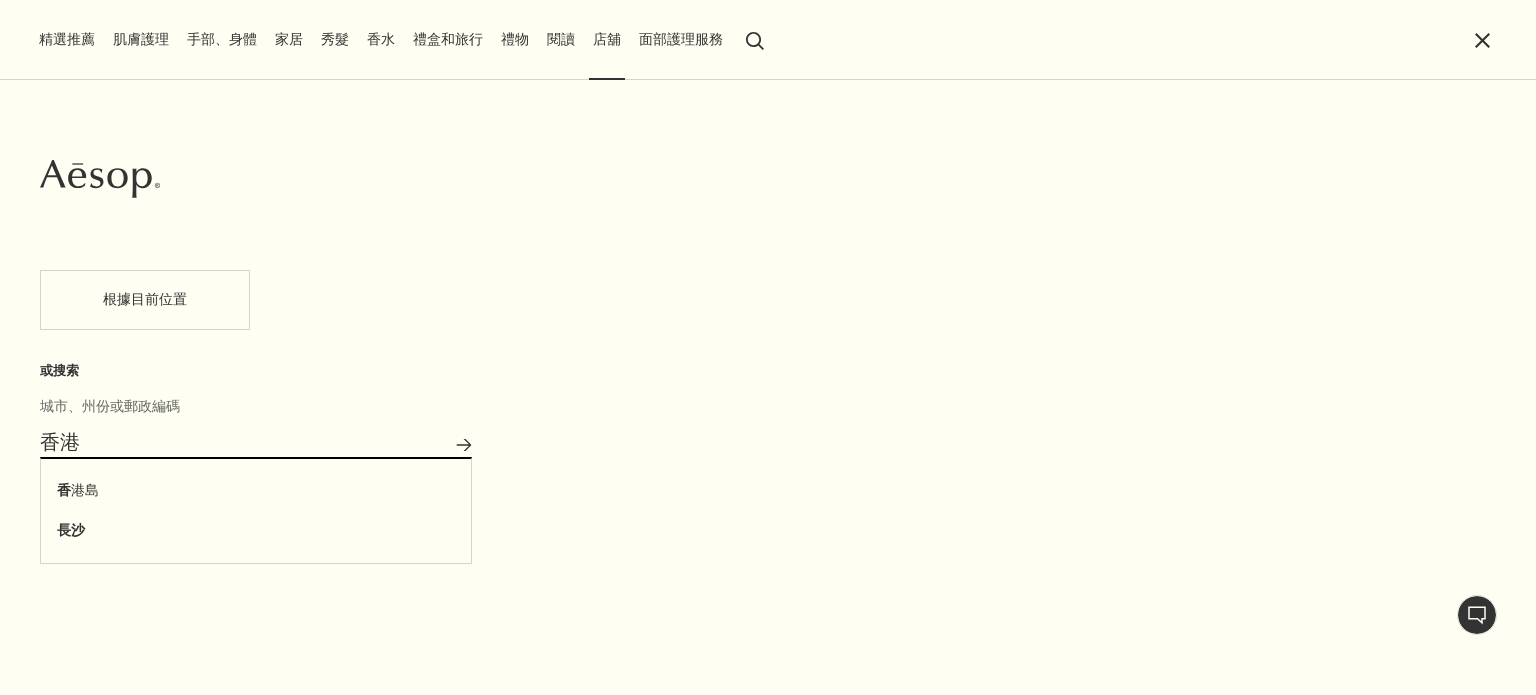 click on "搜索店舖" at bounding box center [464, 445] 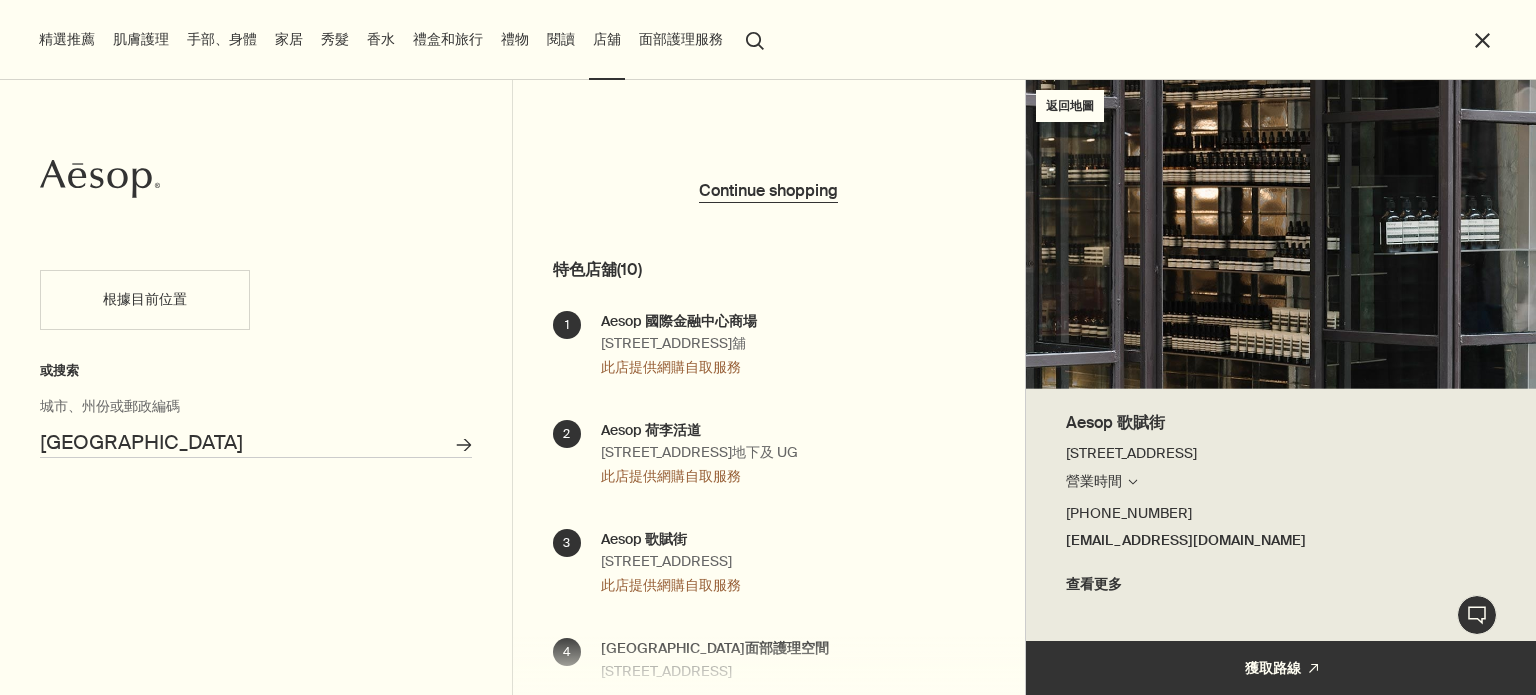 scroll, scrollTop: 0, scrollLeft: 0, axis: both 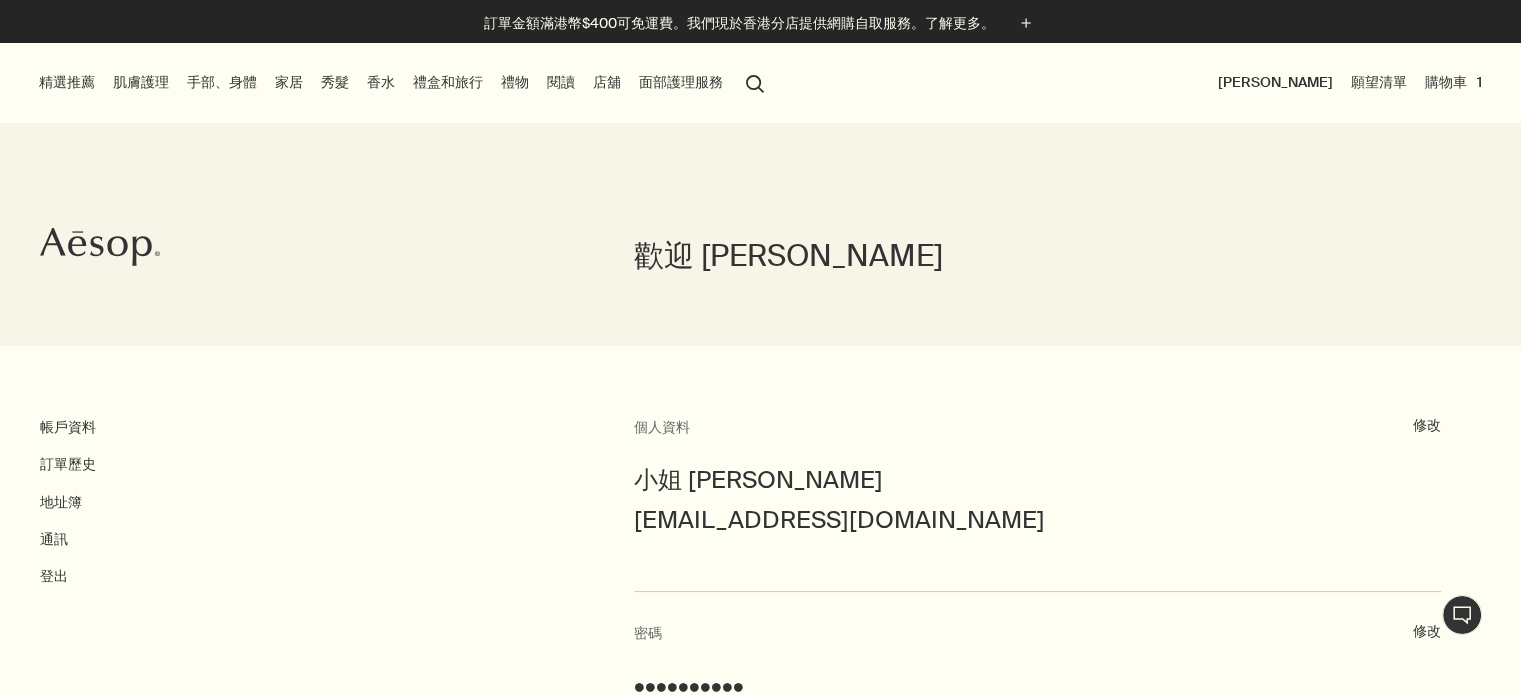 click on "購物車 1" at bounding box center [1453, 82] 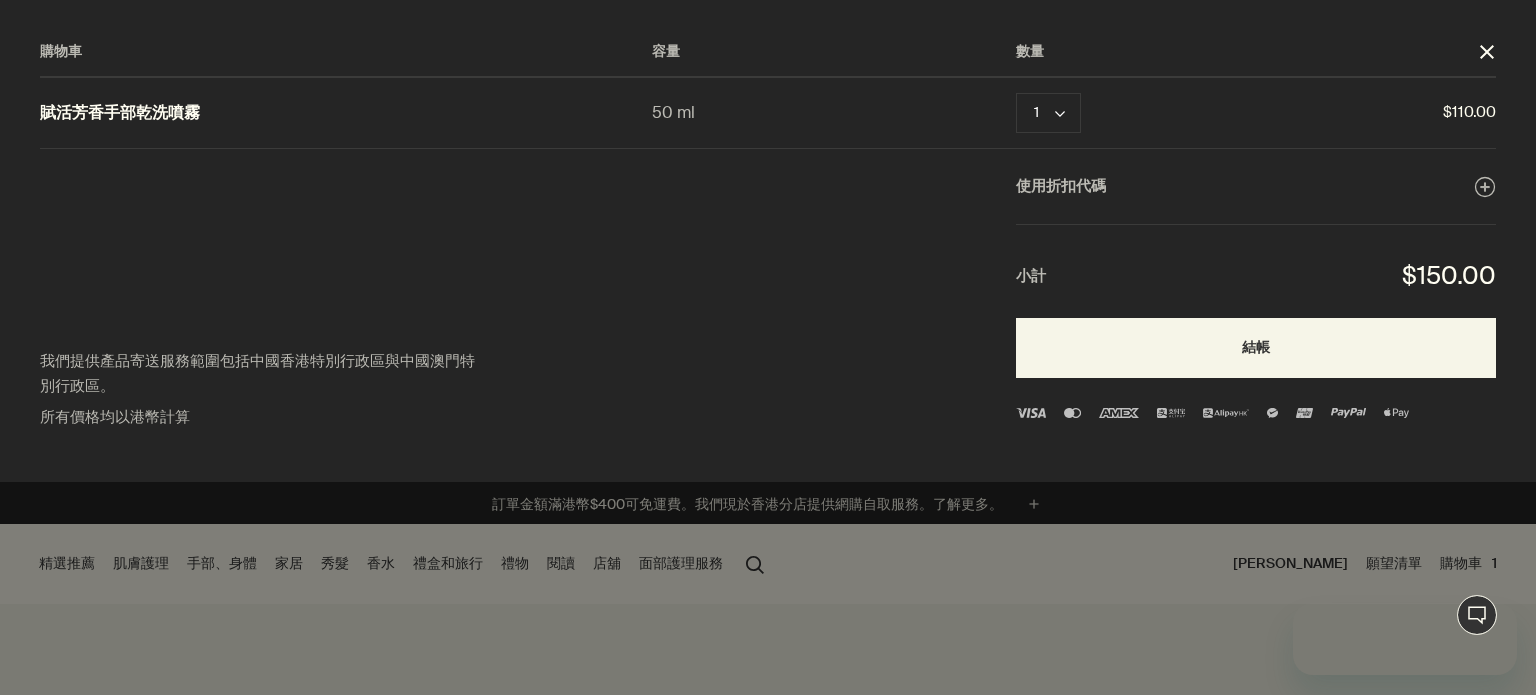 scroll, scrollTop: 0, scrollLeft: 0, axis: both 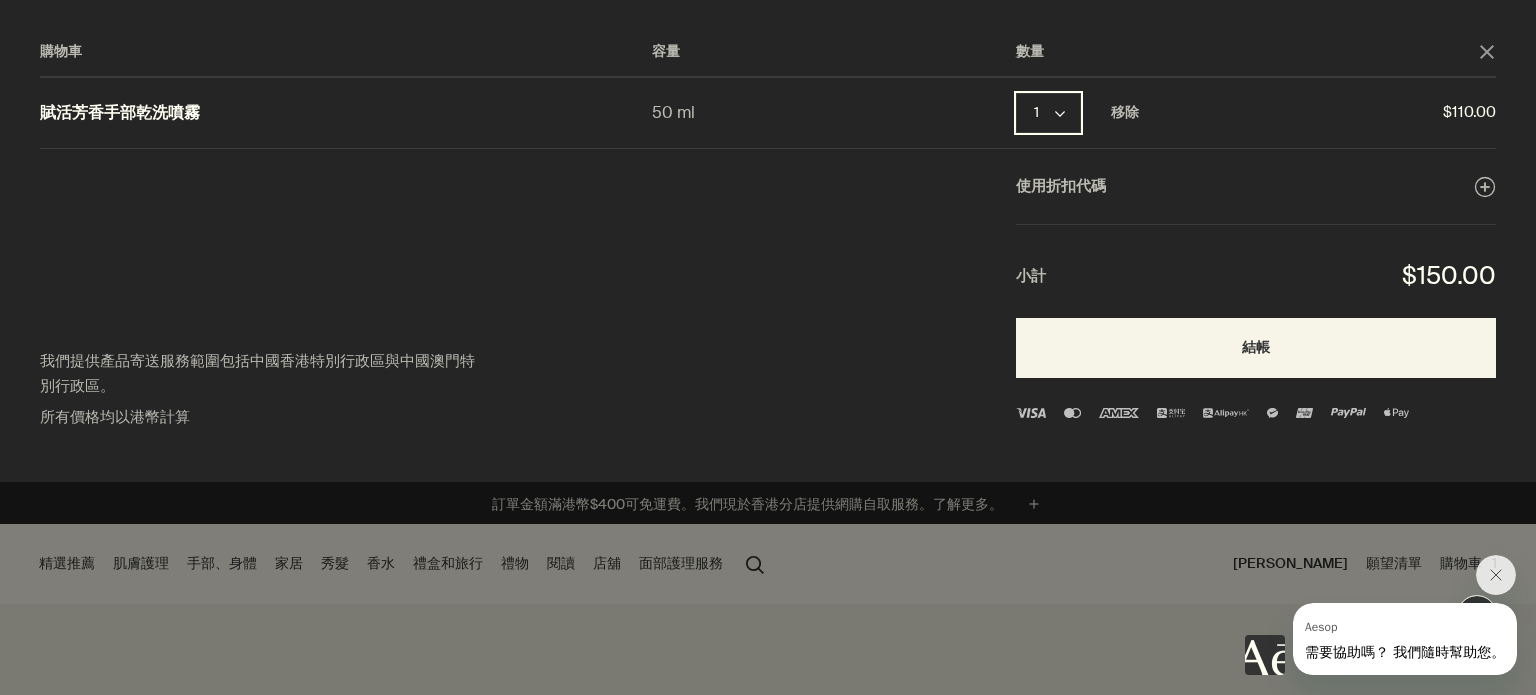 click on "1 chevron" at bounding box center [1048, 113] 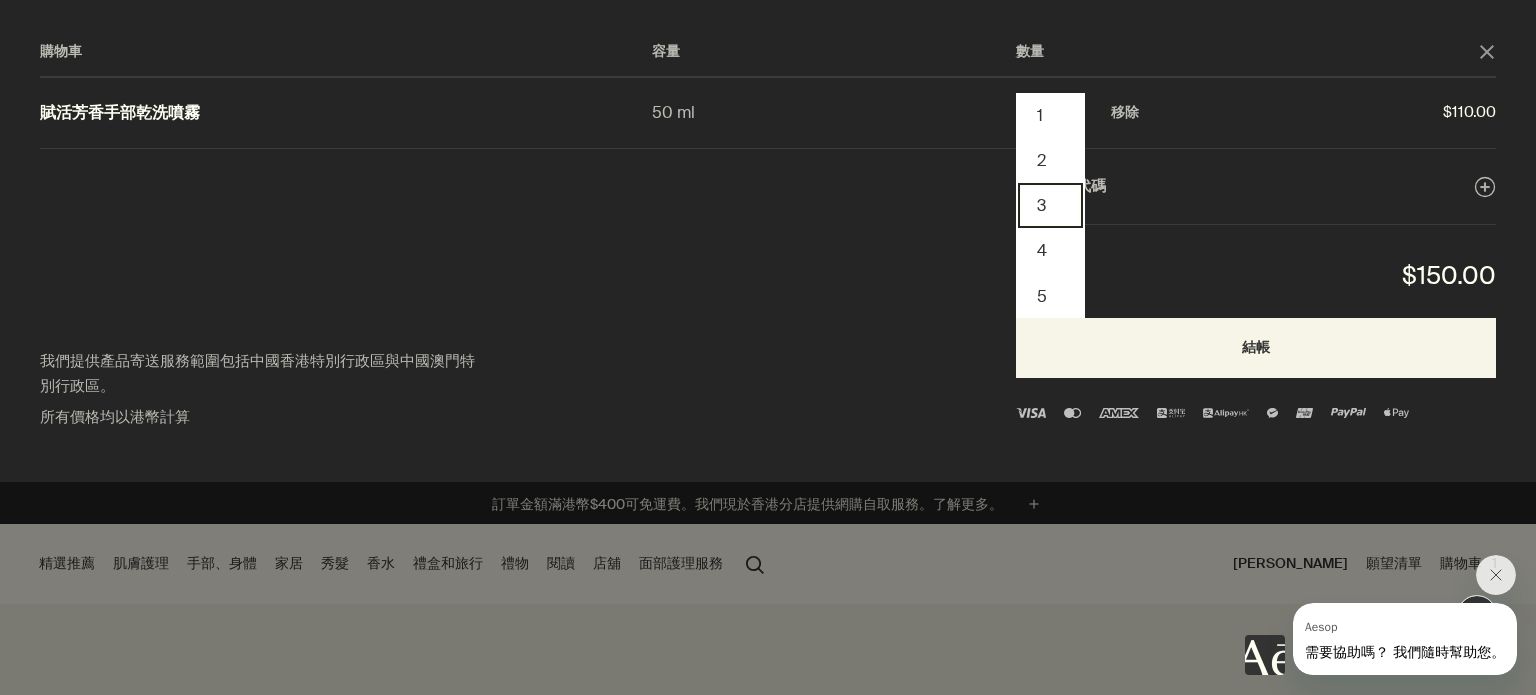 click on "3" at bounding box center [1050, 205] 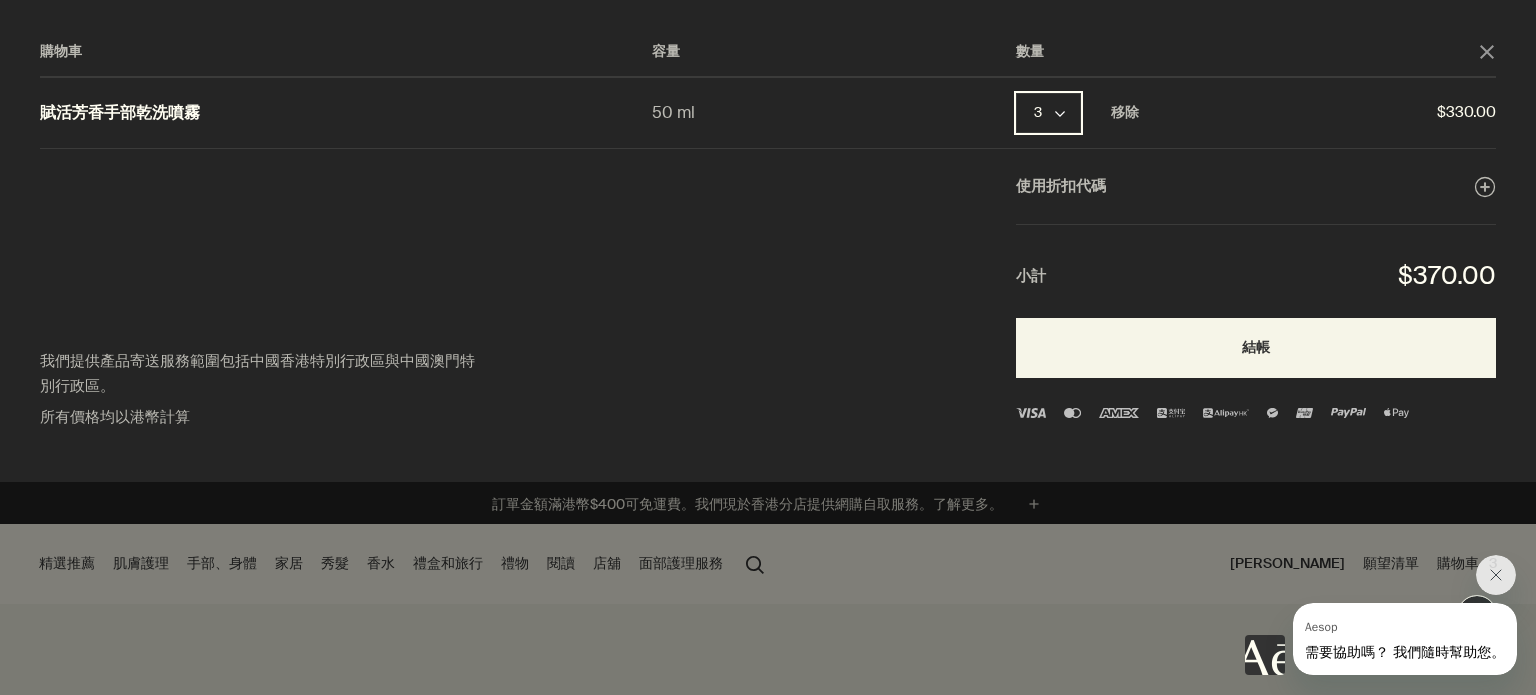 click on "3 chevron" at bounding box center [1048, 113] 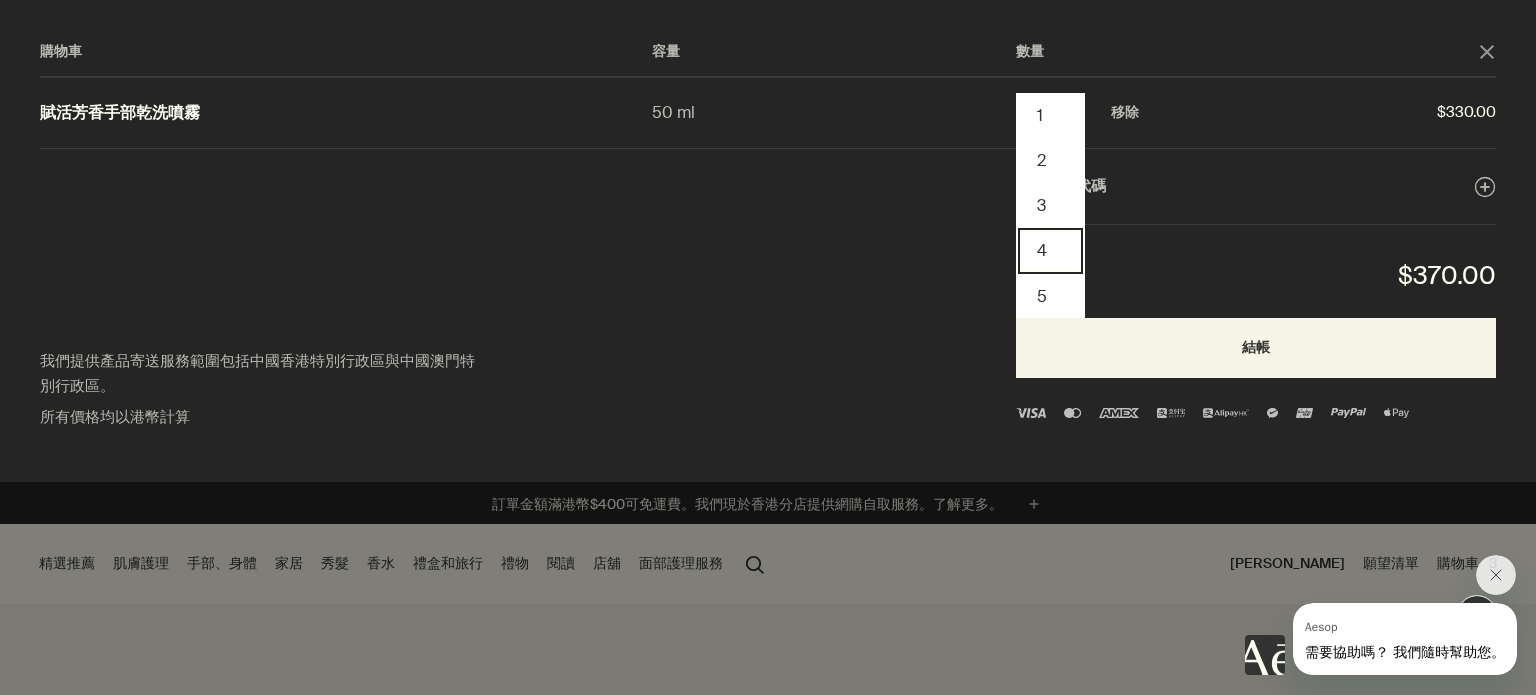 click on "4" at bounding box center (1050, 250) 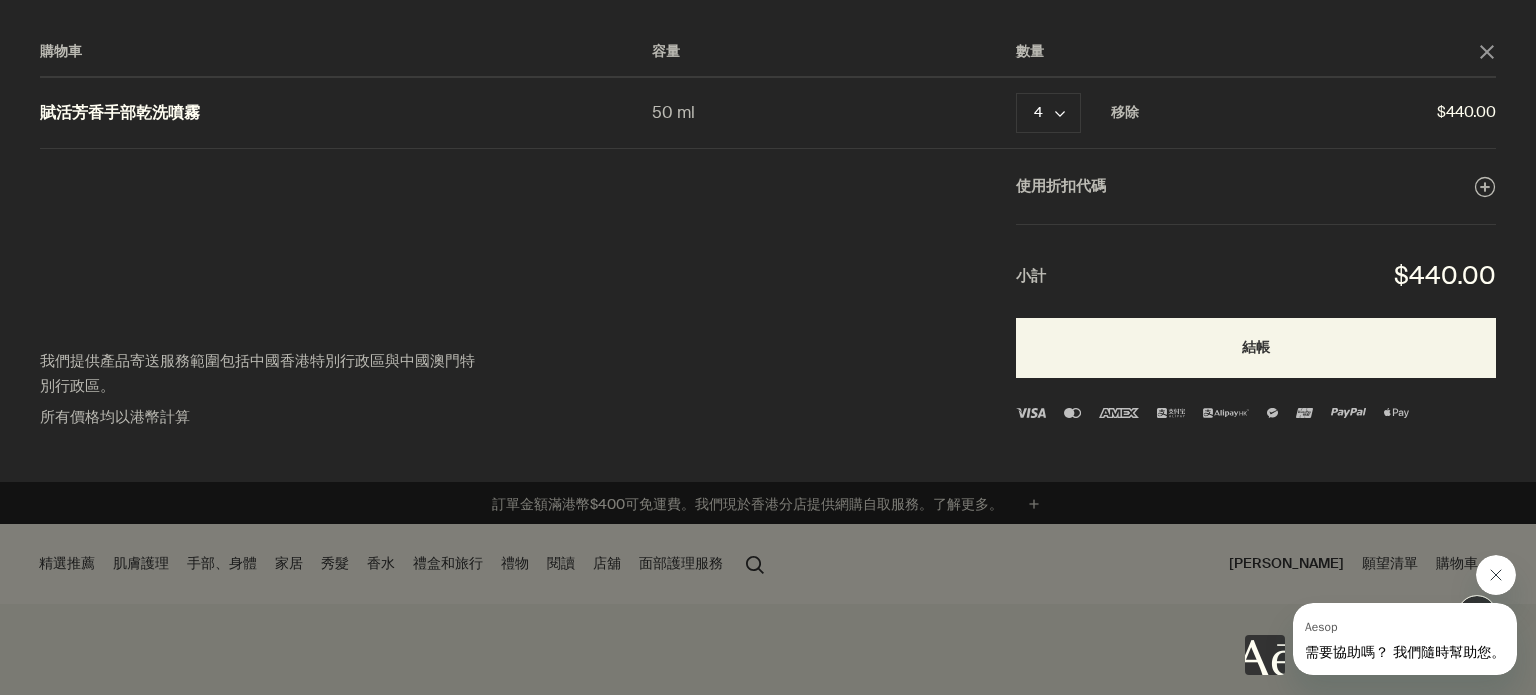 click 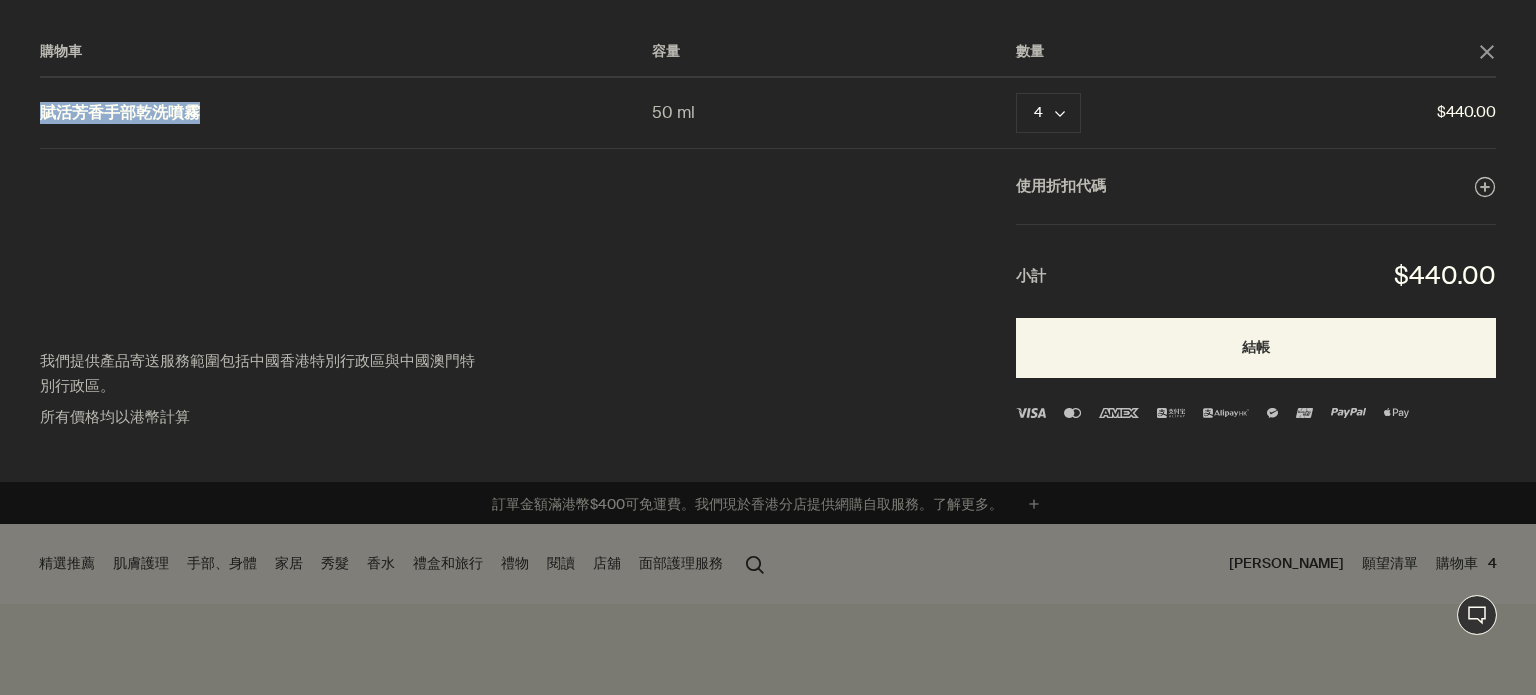 drag, startPoint x: 253, startPoint y: 113, endPoint x: 32, endPoint y: 112, distance: 221.00226 